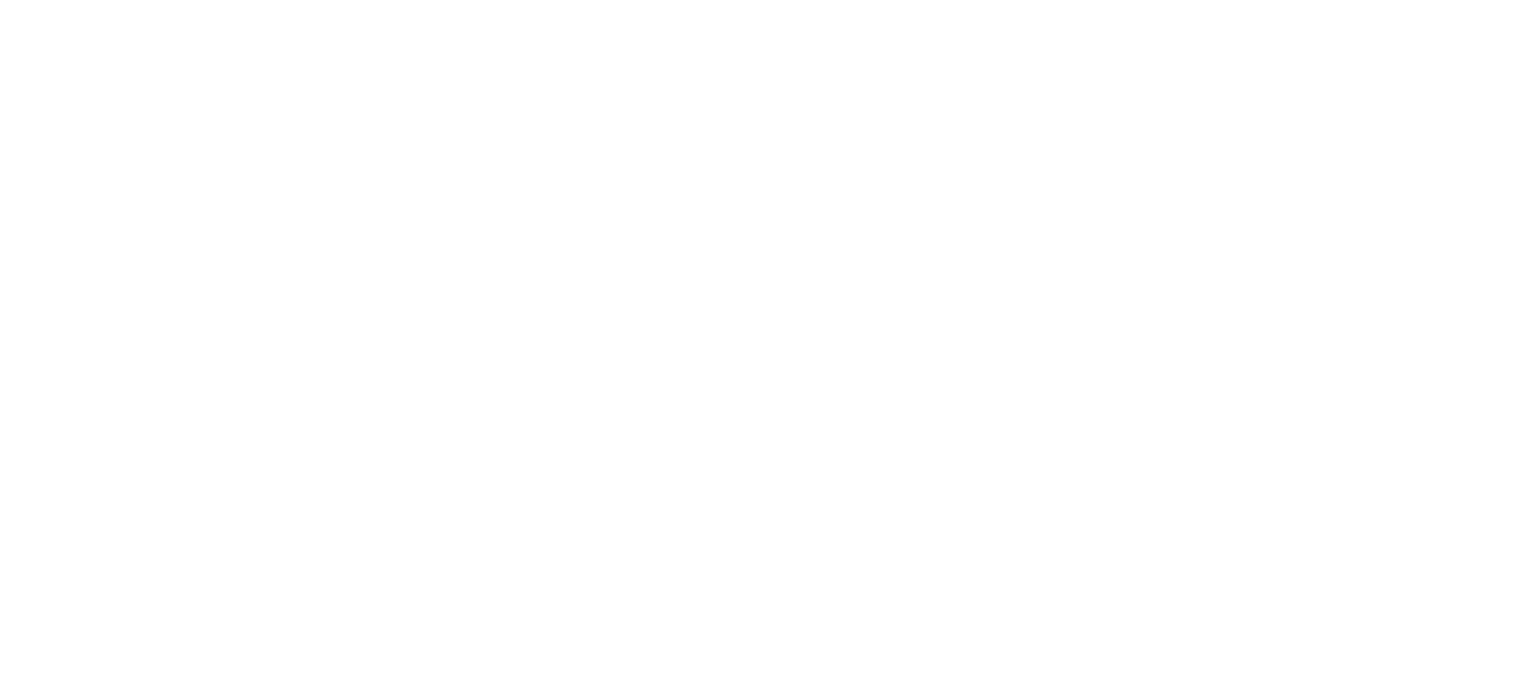 scroll, scrollTop: 0, scrollLeft: 0, axis: both 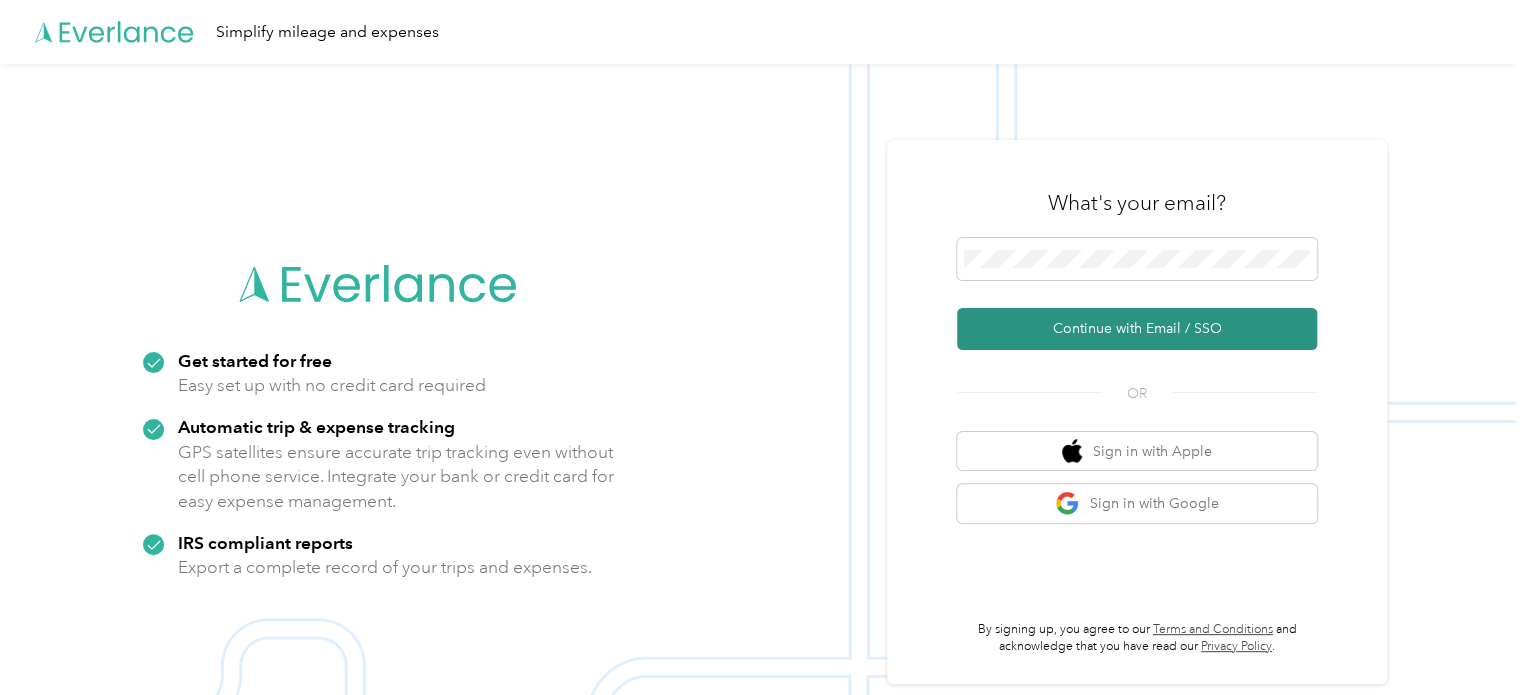 click on "Continue with Email / SSO" at bounding box center [1137, 329] 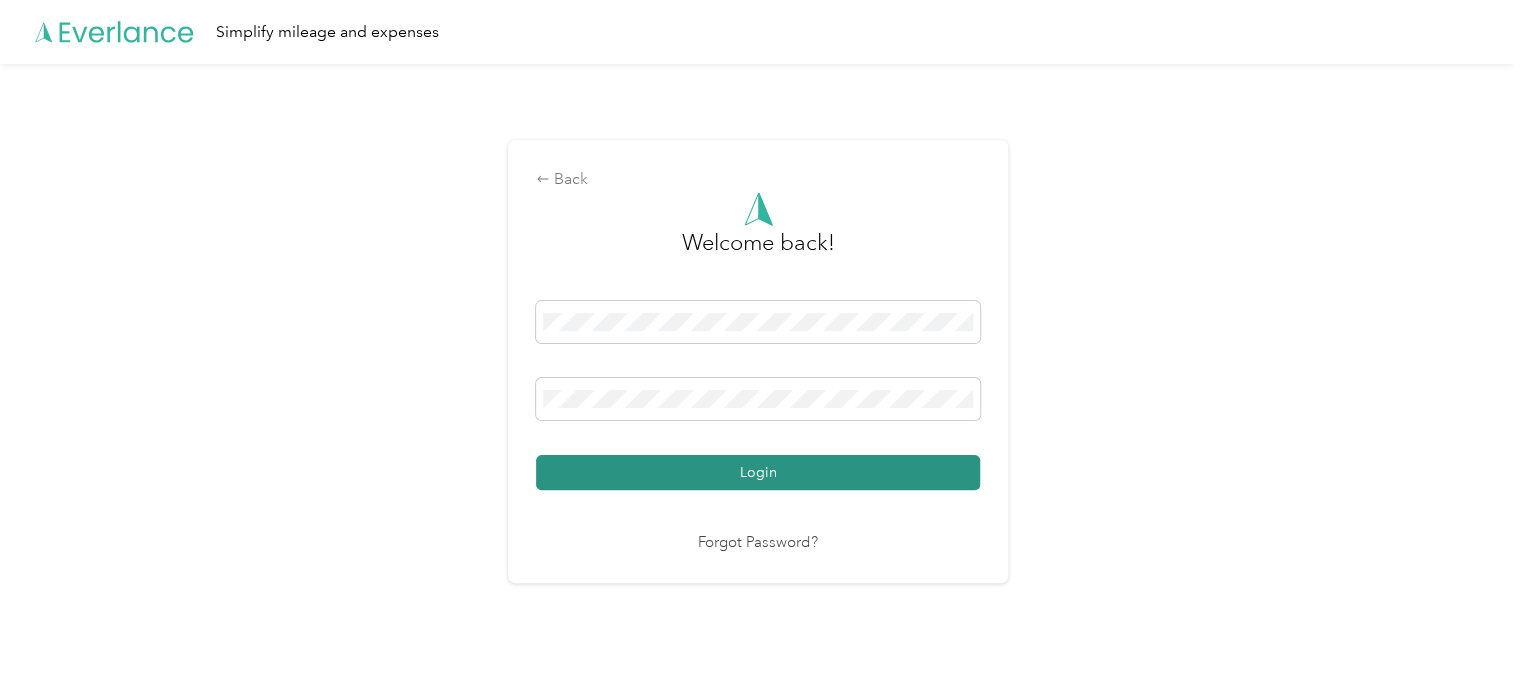 click on "Login" at bounding box center [758, 472] 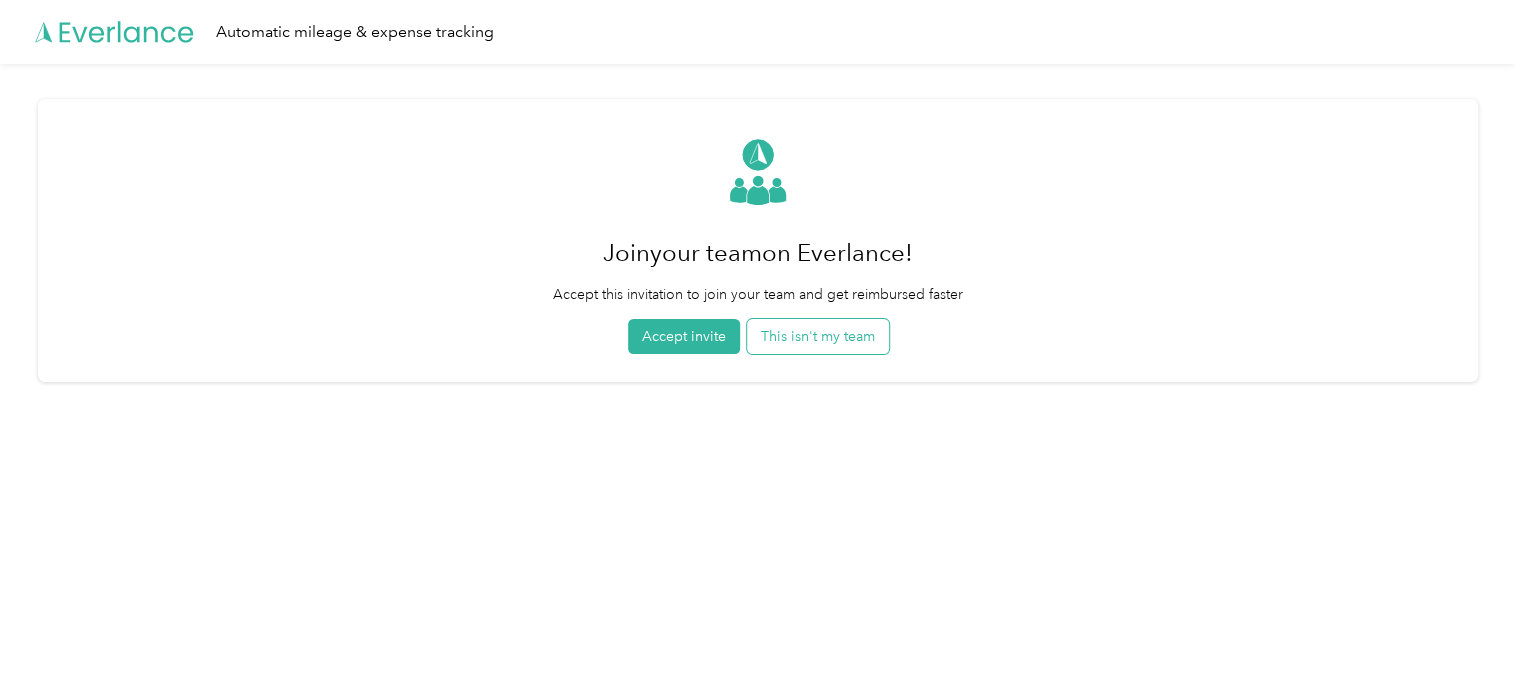 click on "This isn't my team" at bounding box center [818, 336] 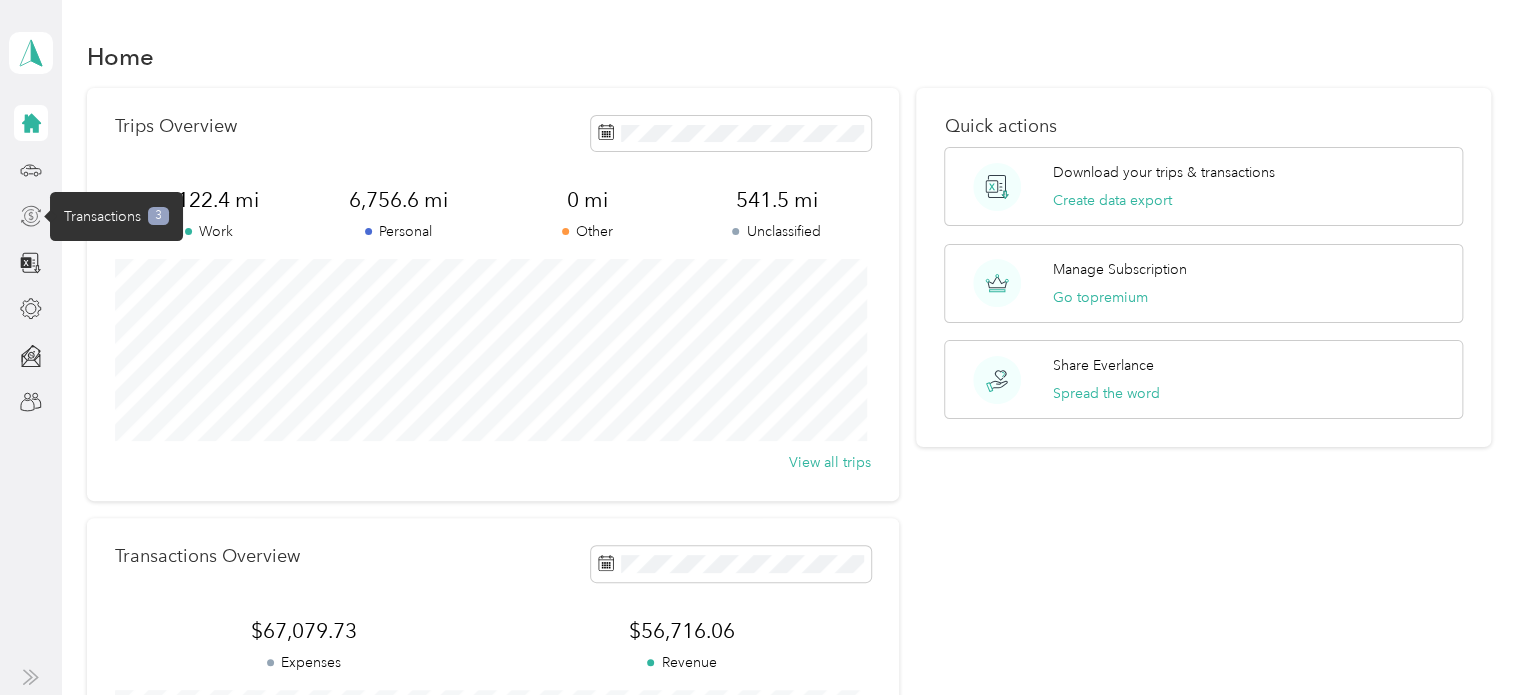 click 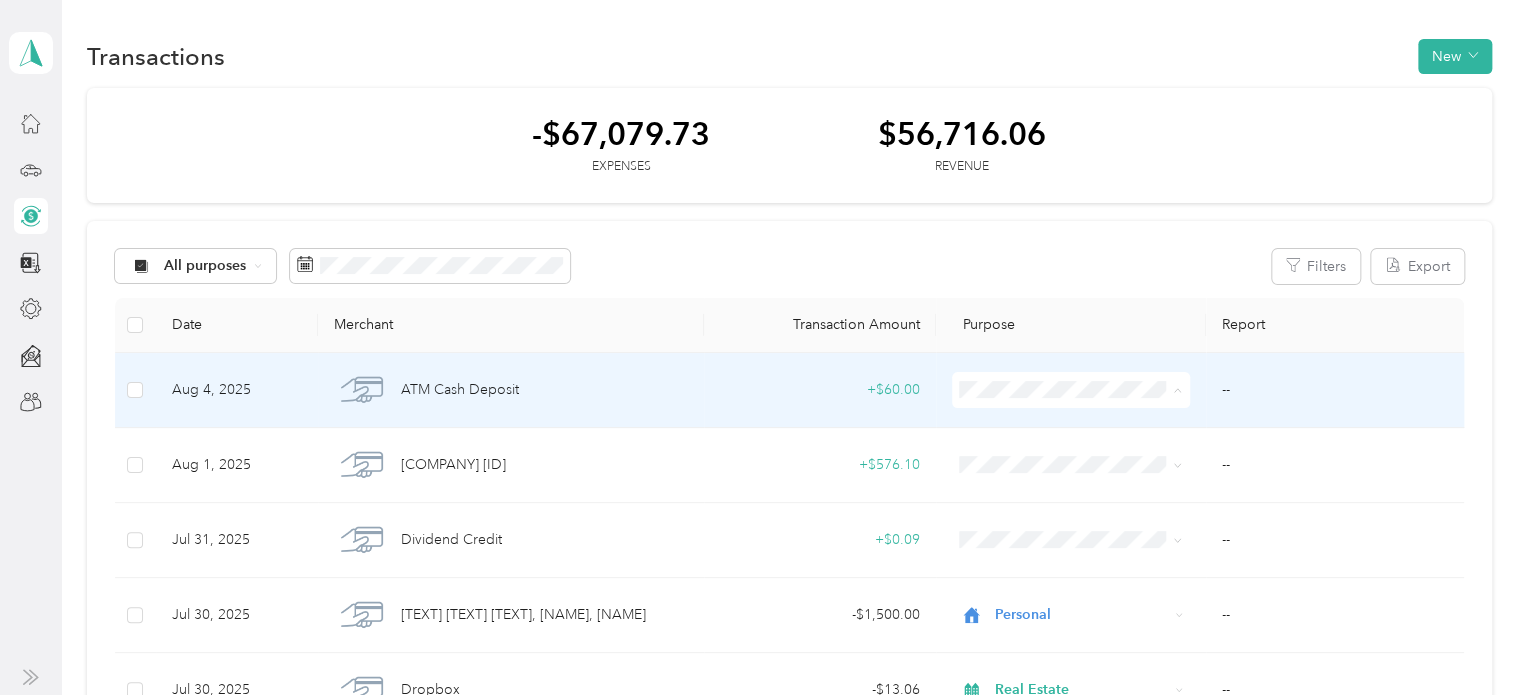 click on "Real Estate" at bounding box center [1085, 637] 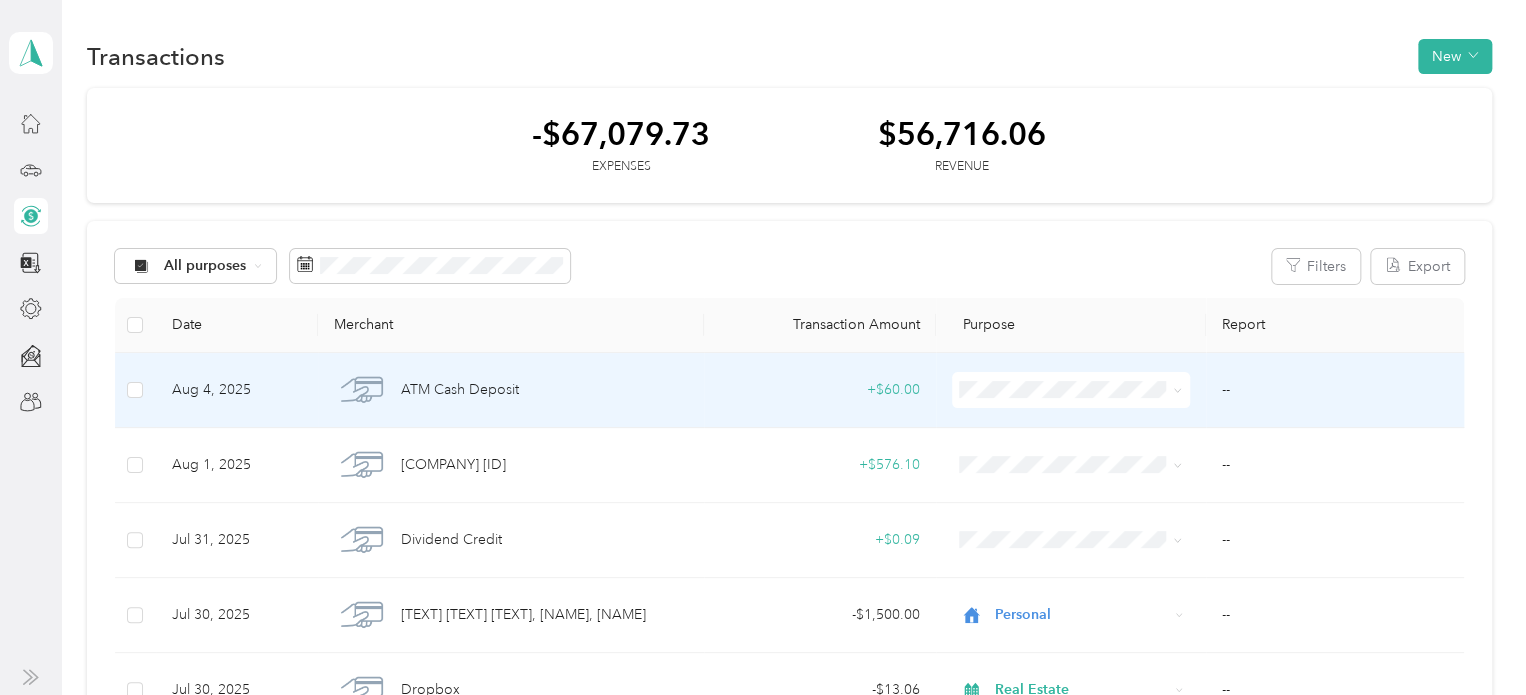 click on "Real Estate" at bounding box center [1085, 628] 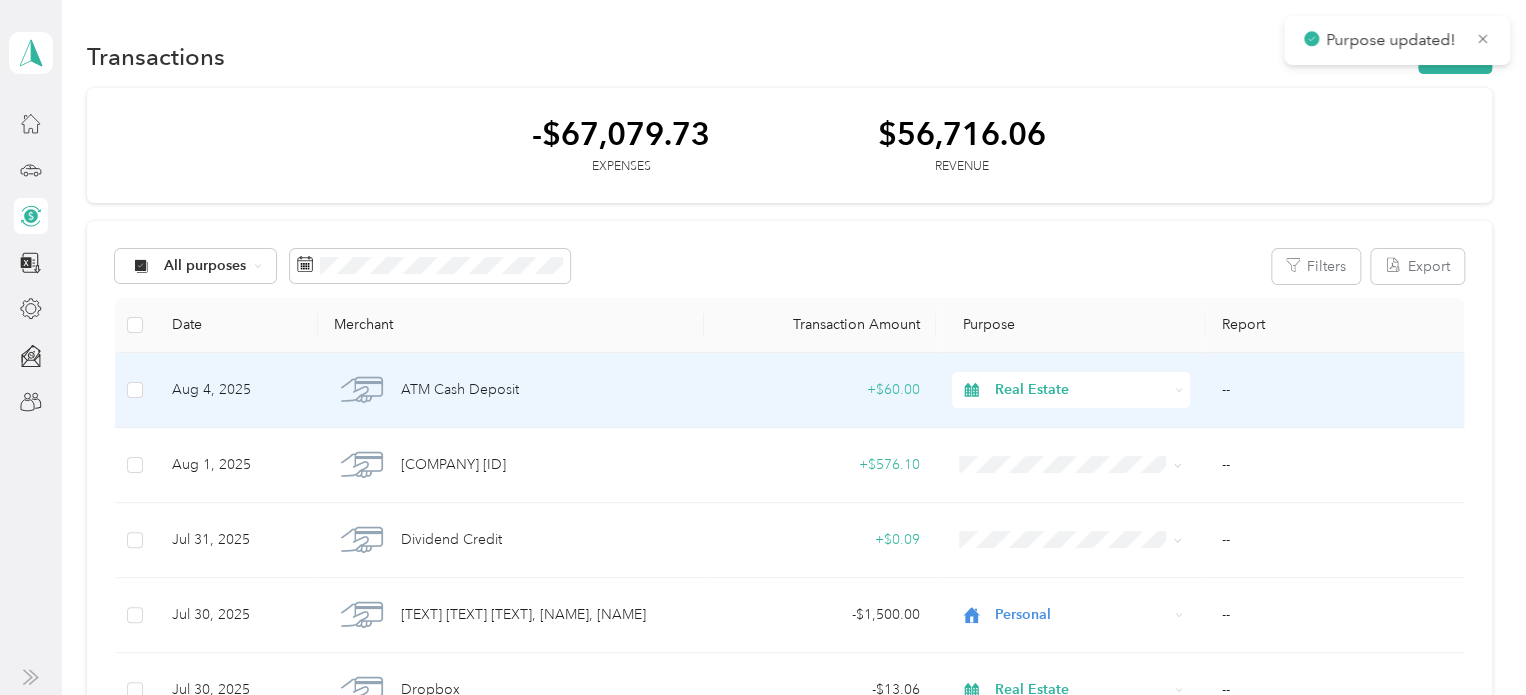 click on "+  $60.00" at bounding box center [820, 390] 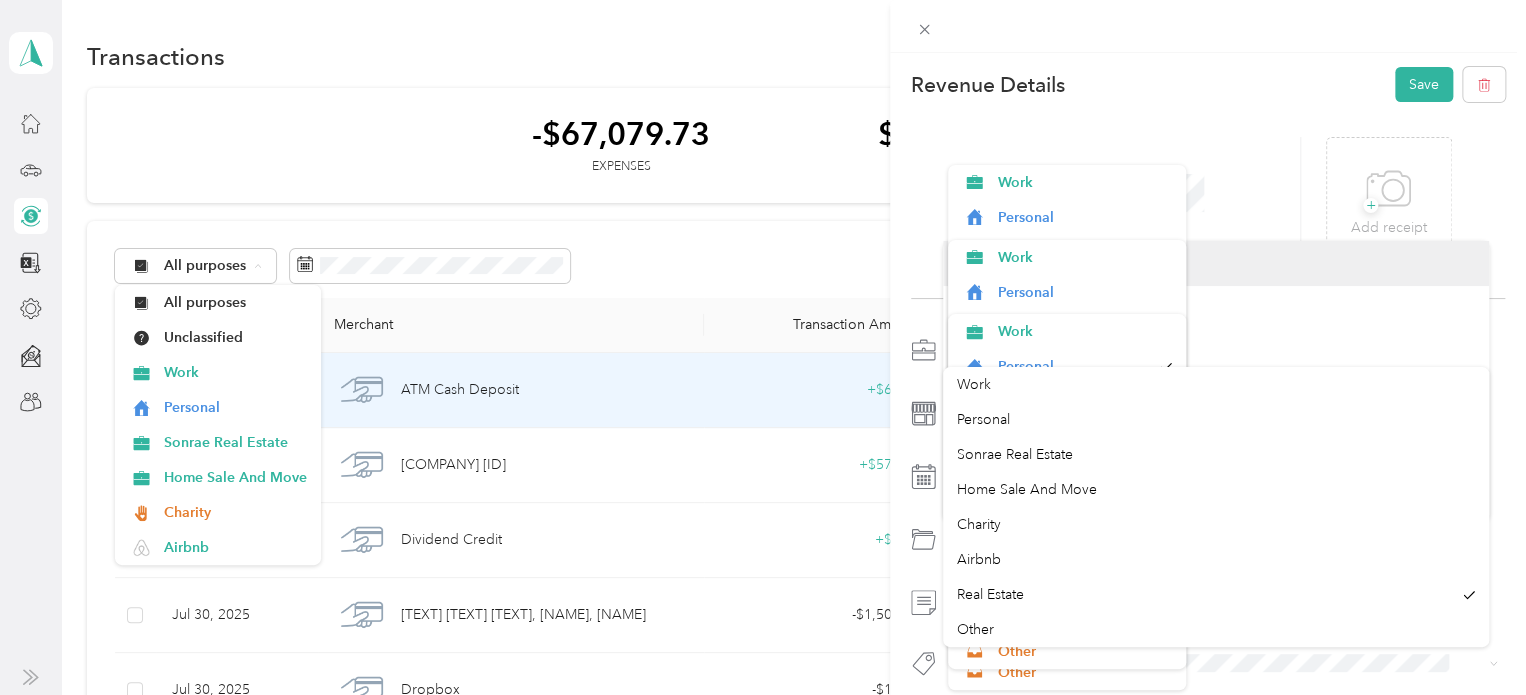 scroll, scrollTop: 429, scrollLeft: 0, axis: vertical 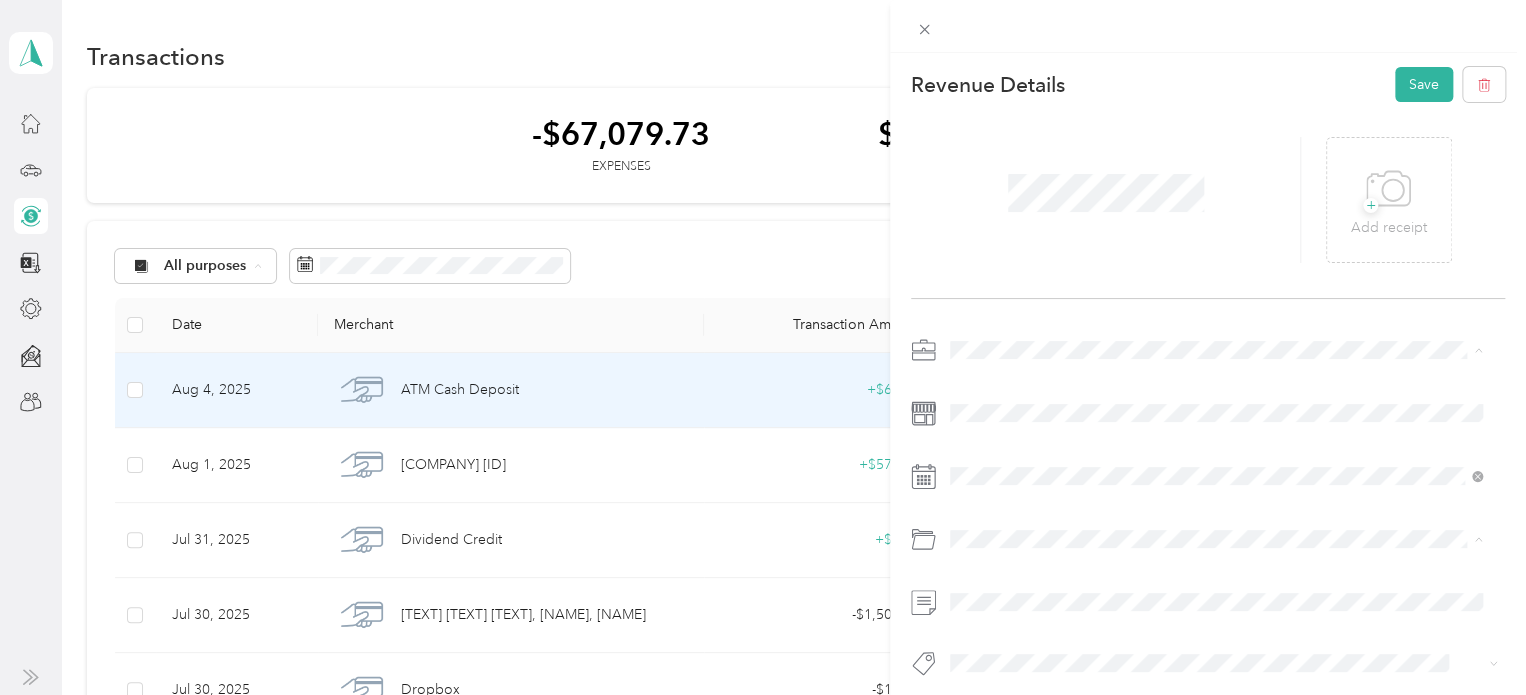 click on "Real Estate" at bounding box center [990, 594] 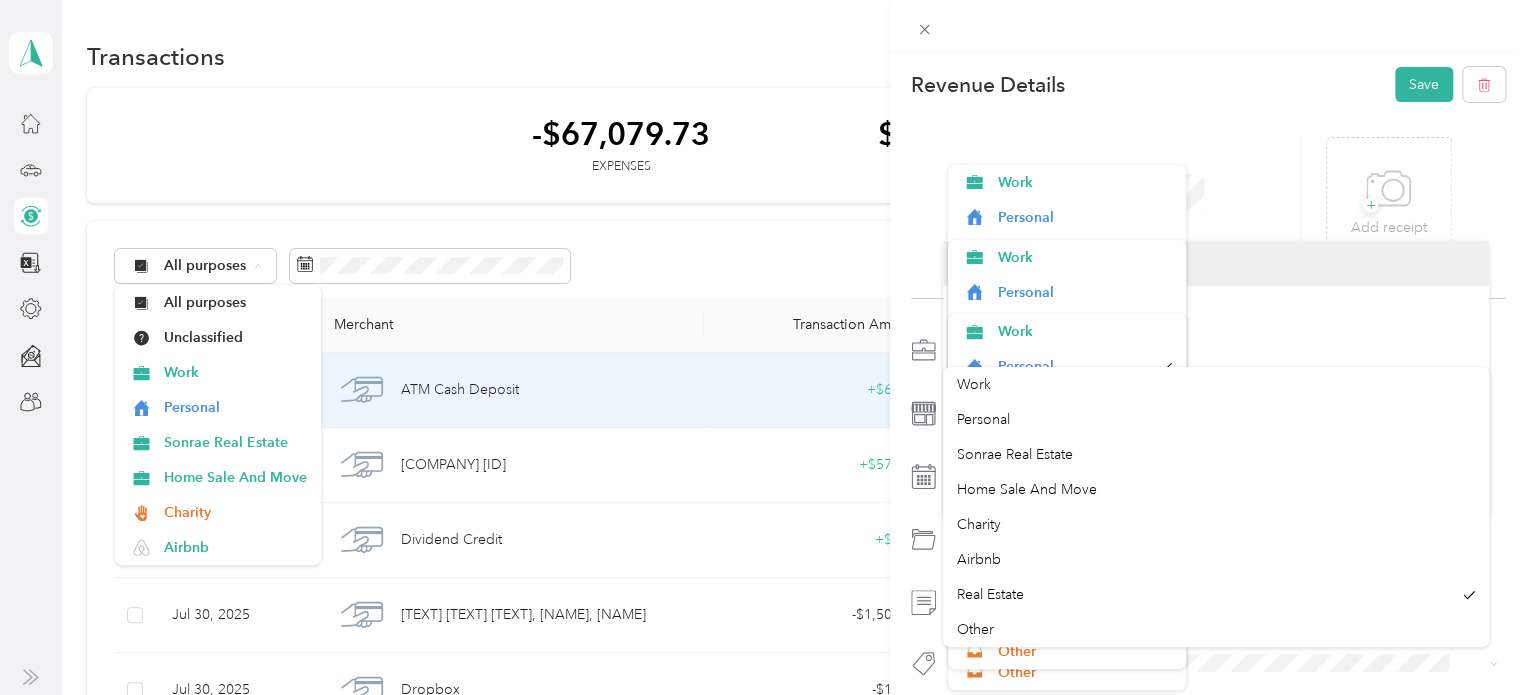 scroll, scrollTop: 120, scrollLeft: 0, axis: vertical 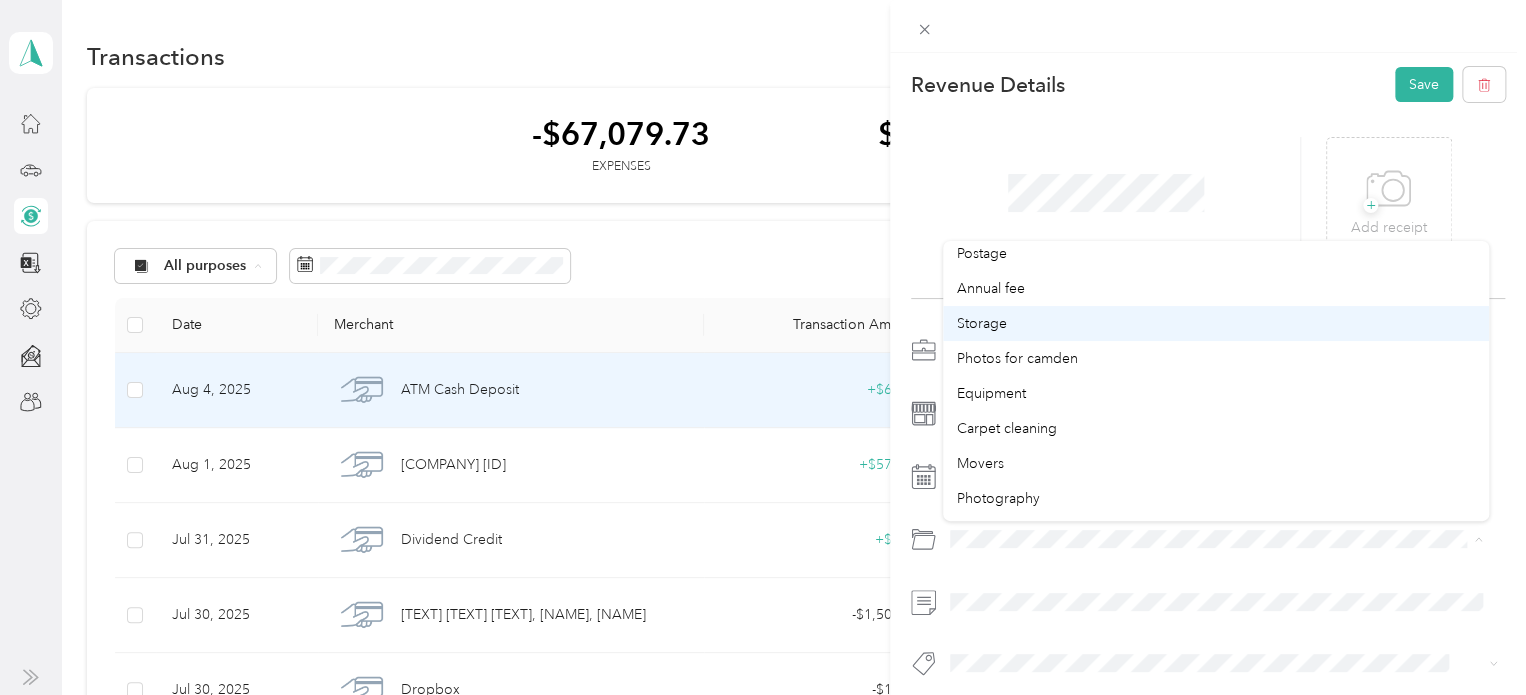 click on "Storage" at bounding box center (1216, 323) 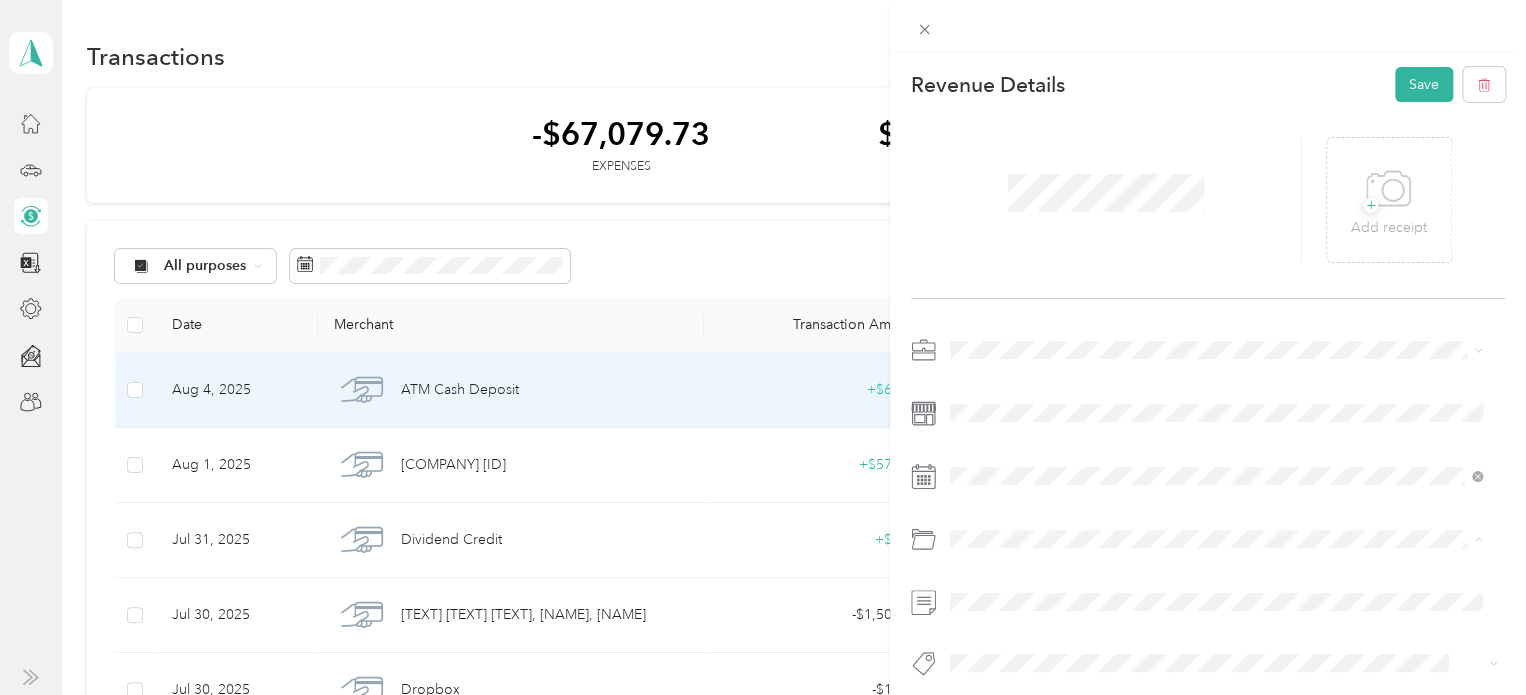click on "Default categories" at bounding box center [1216, 584] 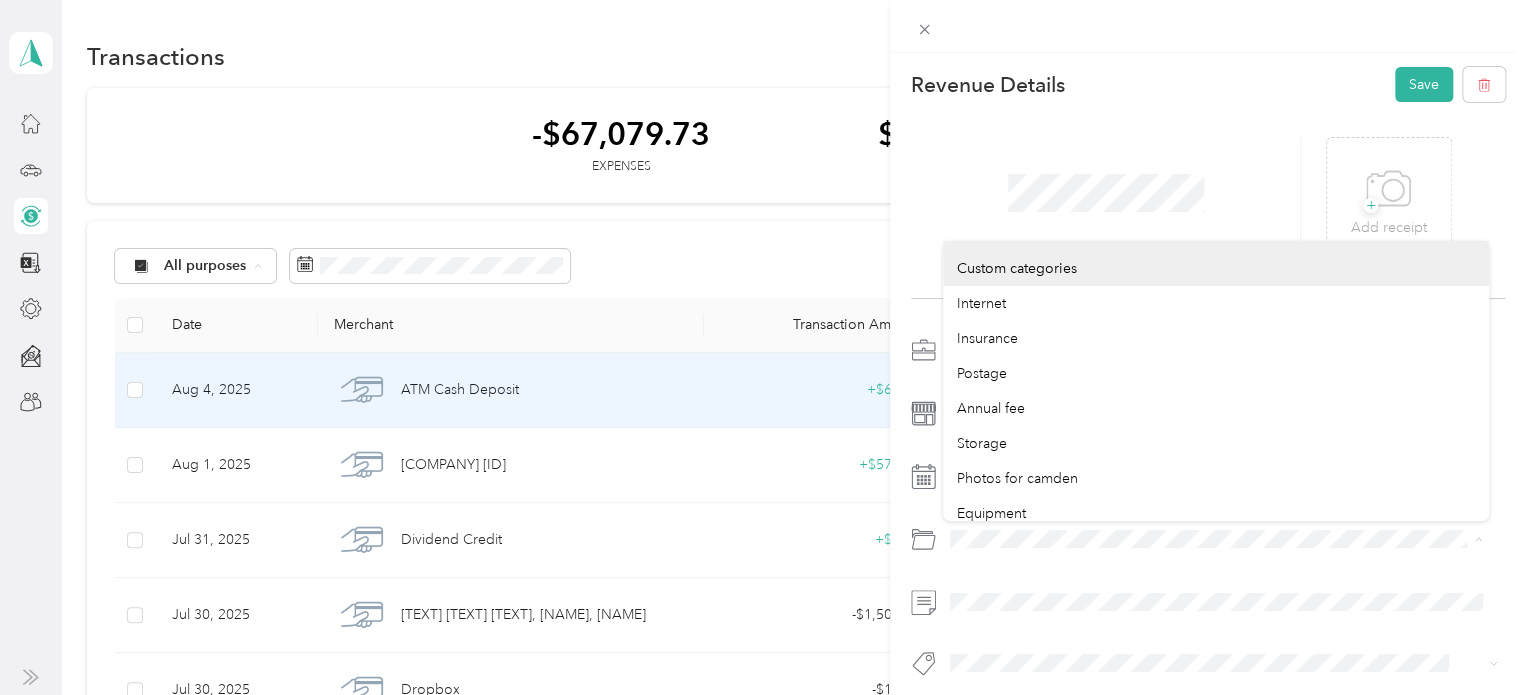 scroll, scrollTop: 80, scrollLeft: 0, axis: vertical 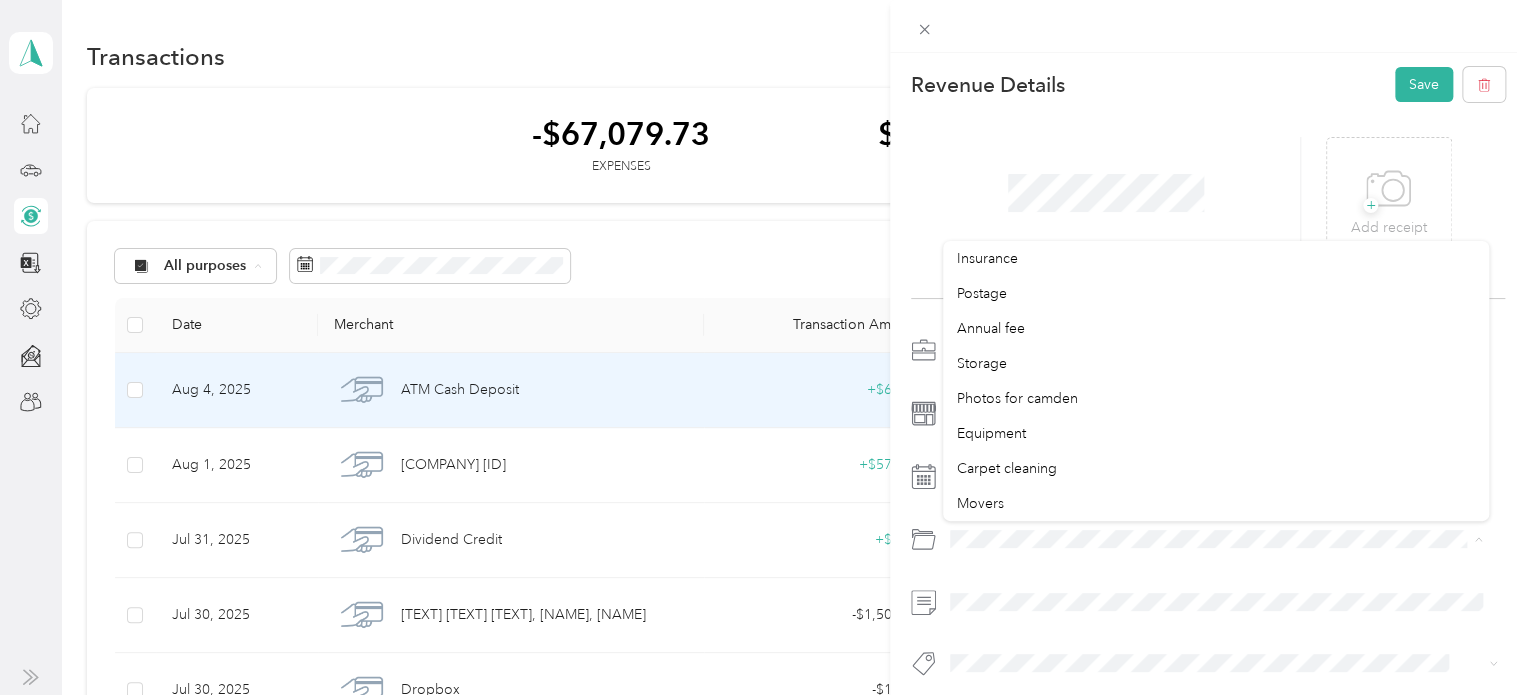click on "This  revenue  cannot be edited because it is either under review, approved, or paid. Contact your Team Manager to edit it.  Revenue Details Save + Add receipt" at bounding box center [763, 347] 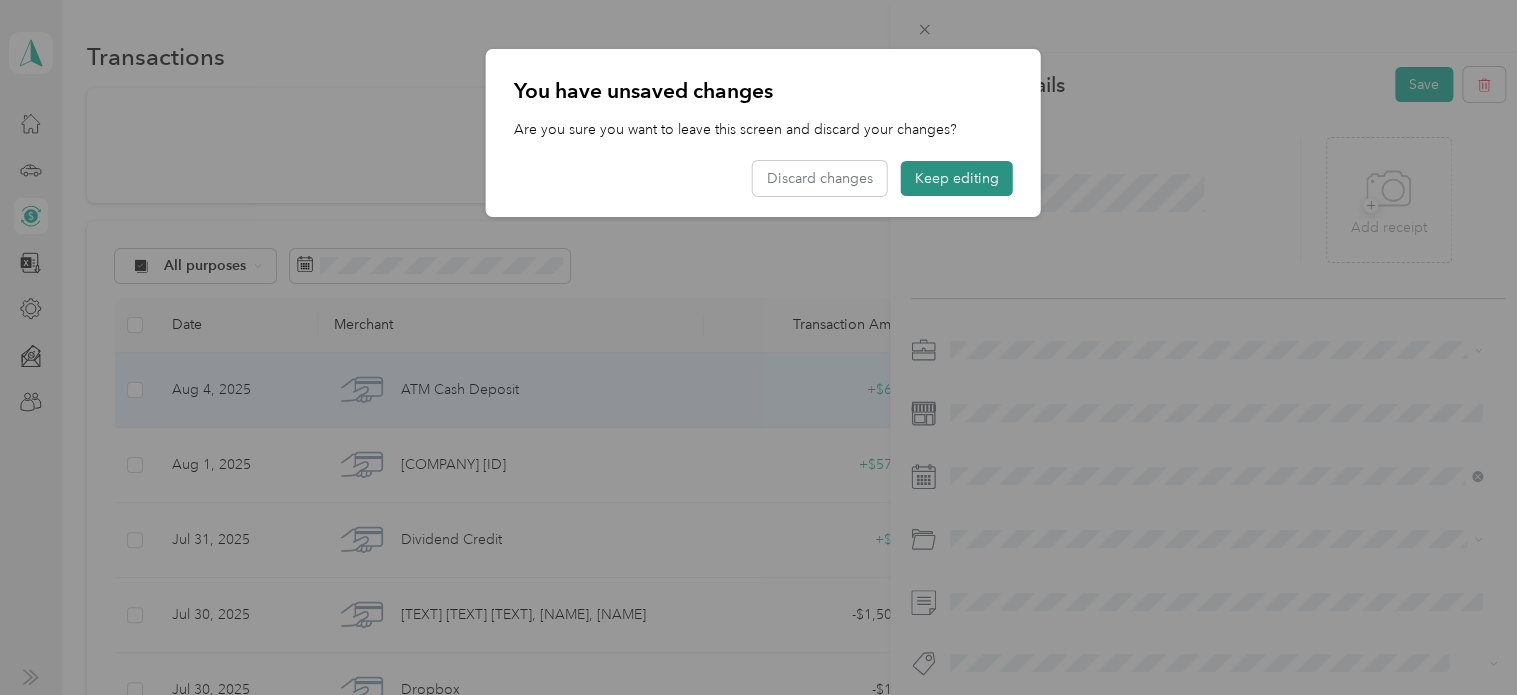 click on "Keep editing" at bounding box center (957, 178) 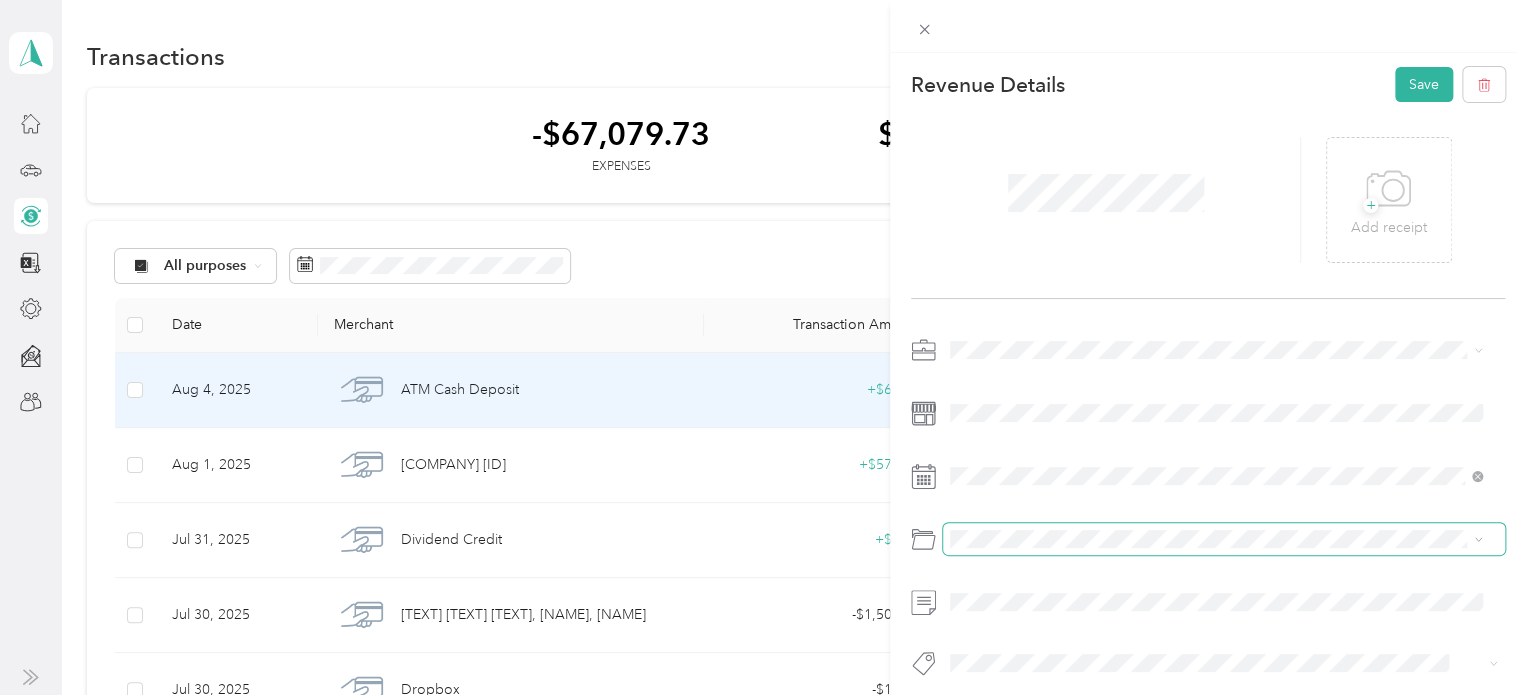click 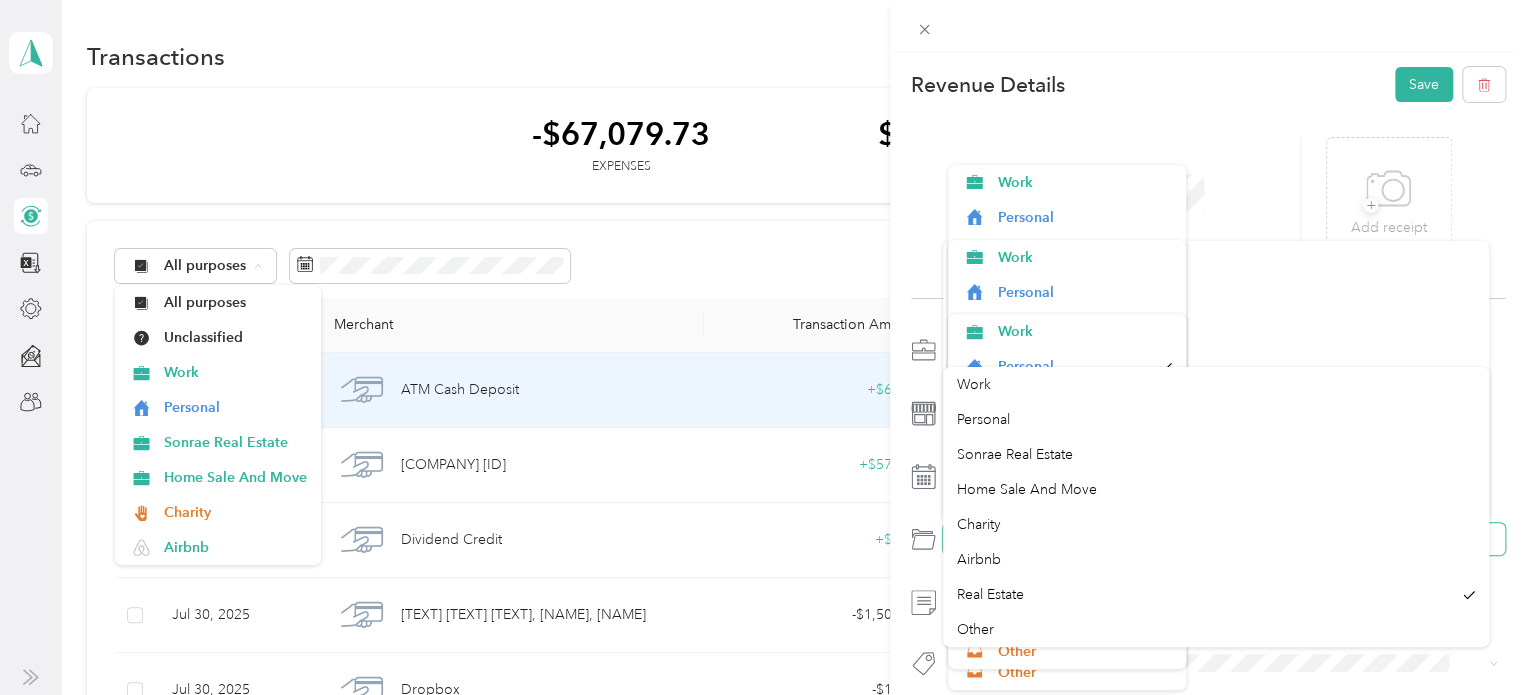 scroll, scrollTop: 1631, scrollLeft: 0, axis: vertical 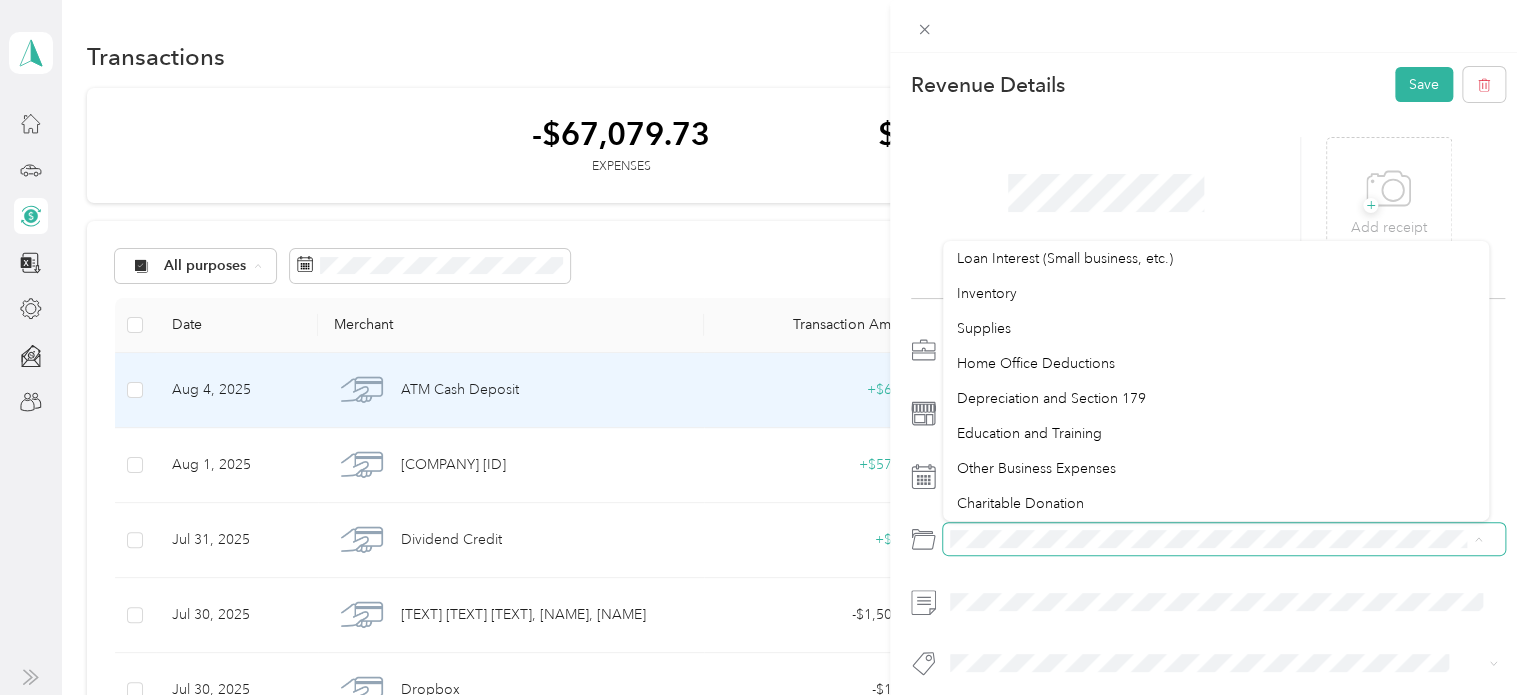 click on "Real Estate" at bounding box center [1204, 594] 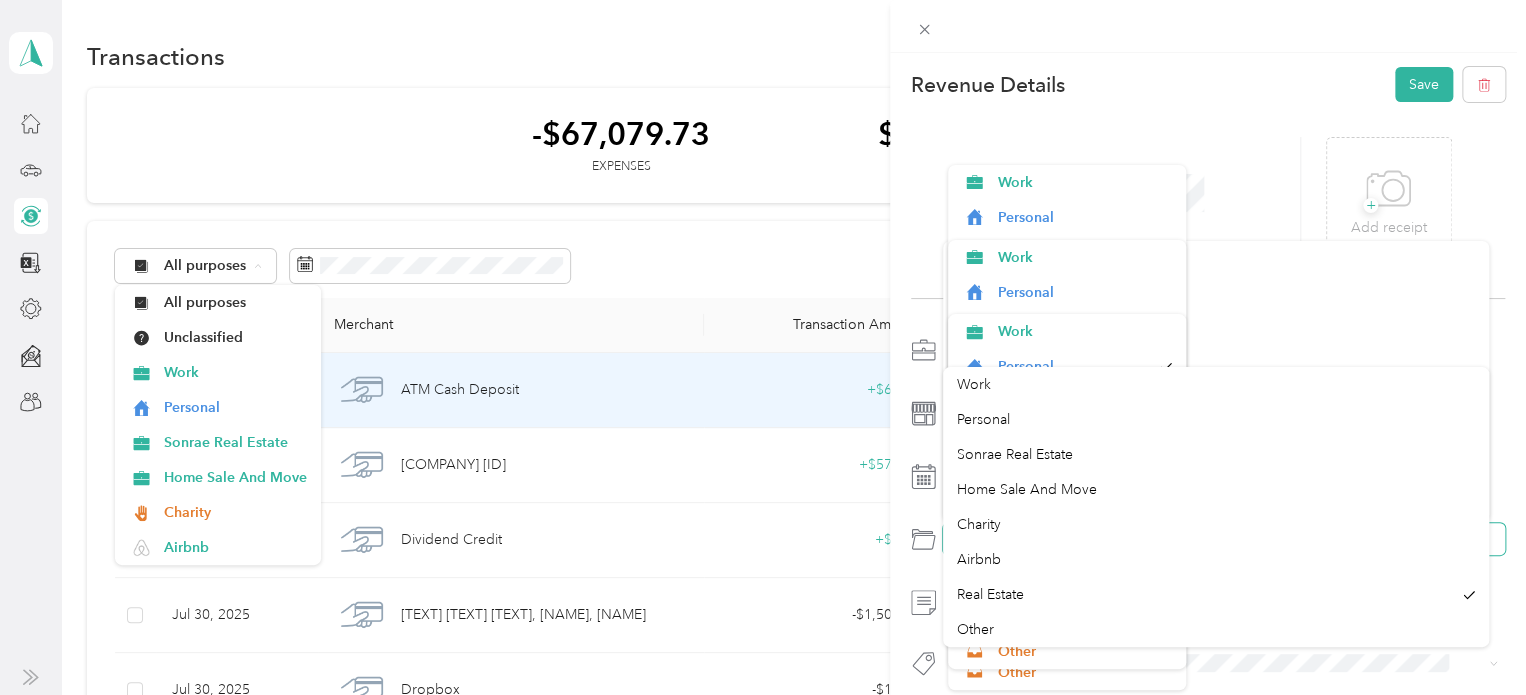 scroll, scrollTop: 1631, scrollLeft: 0, axis: vertical 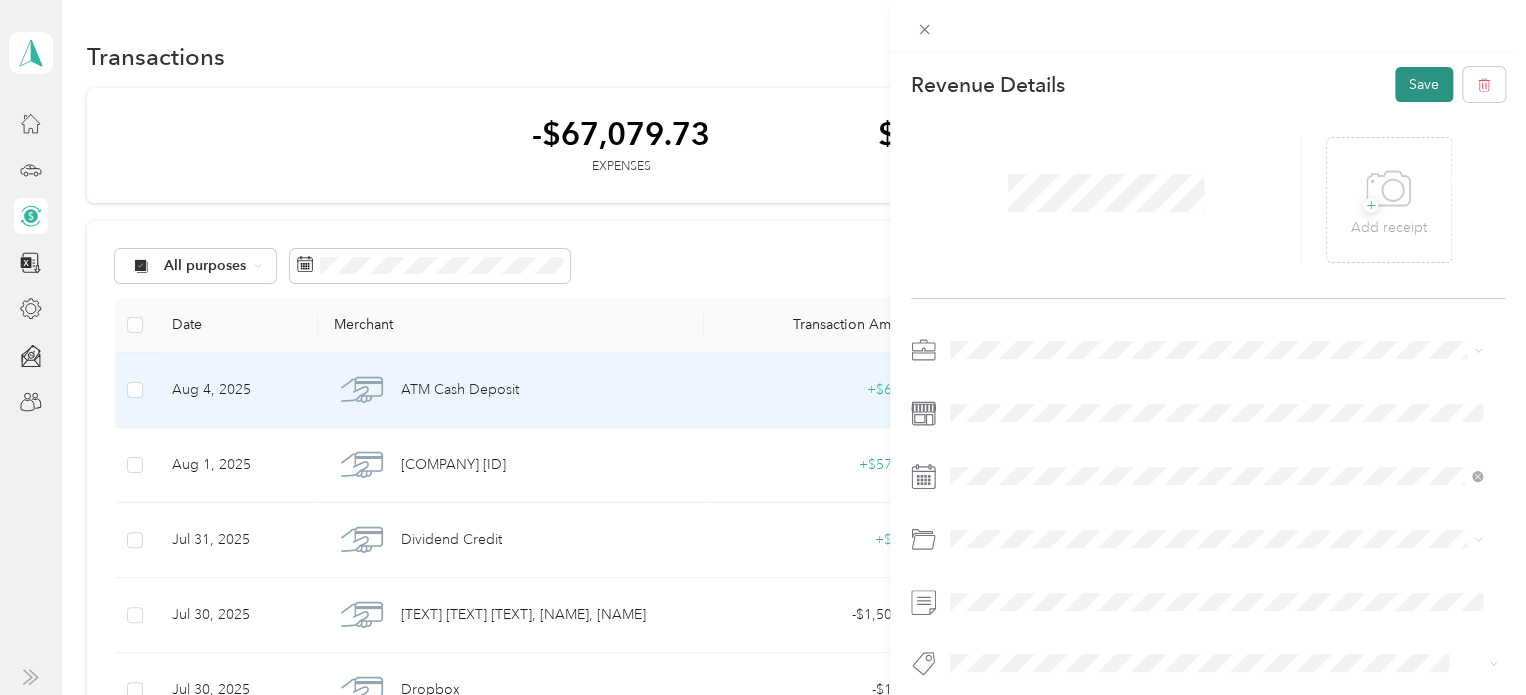 click on "Save" at bounding box center [1424, 84] 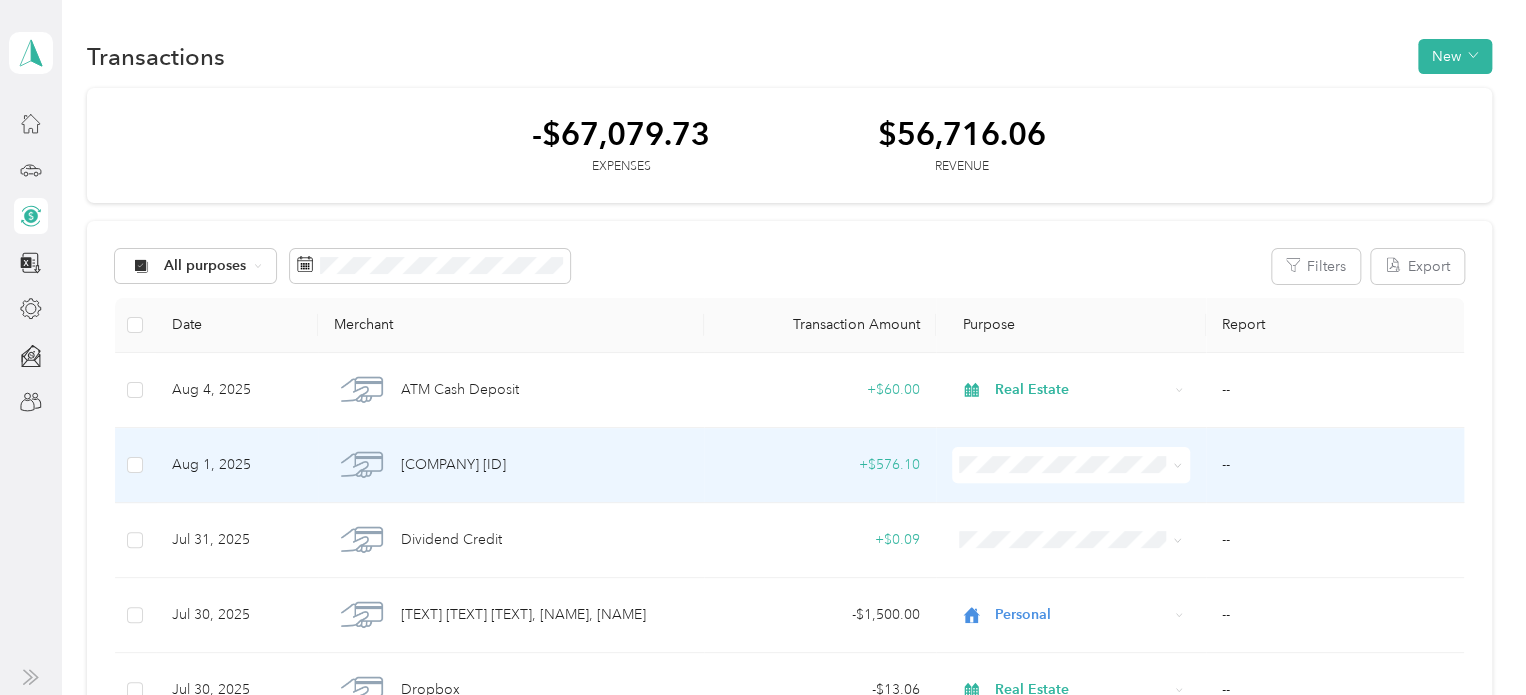 click on "+  $576.10" at bounding box center [820, 465] 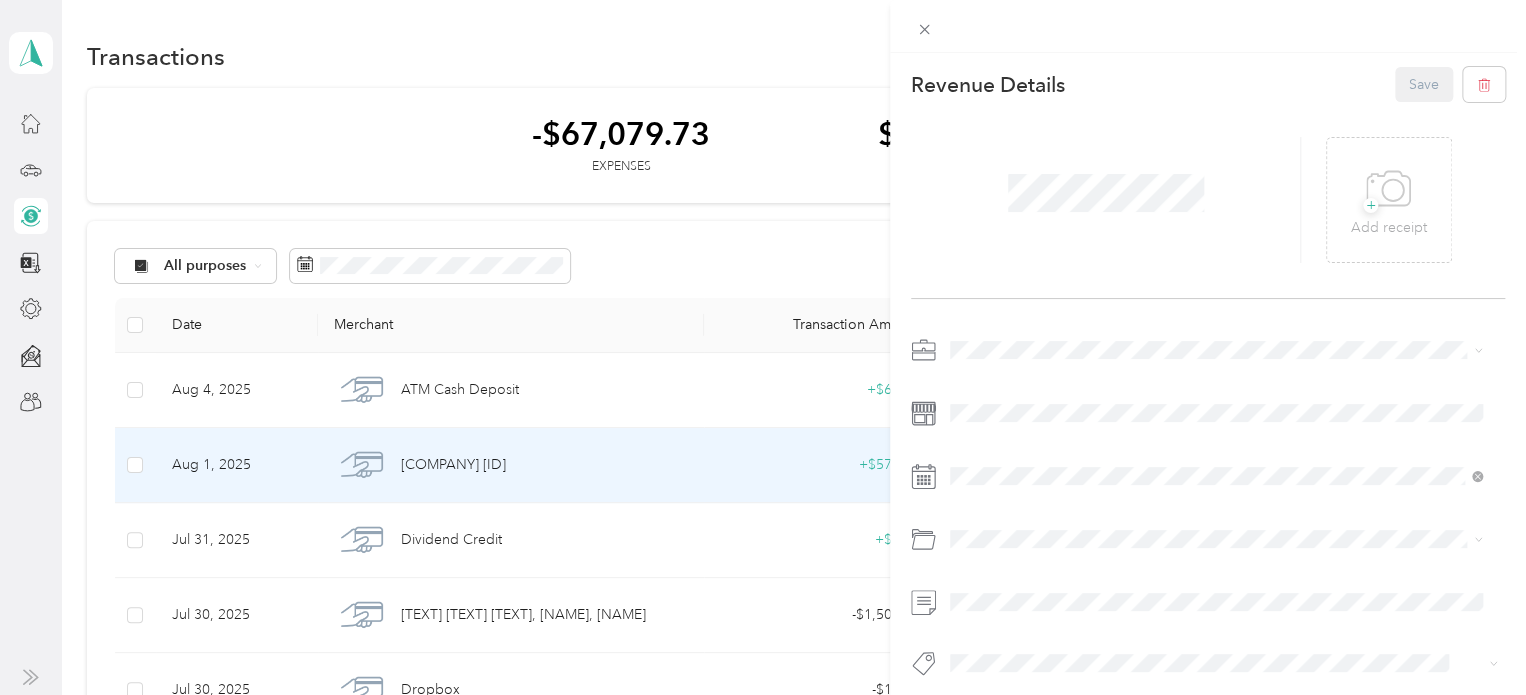 click on "Real Estate" at bounding box center [990, 589] 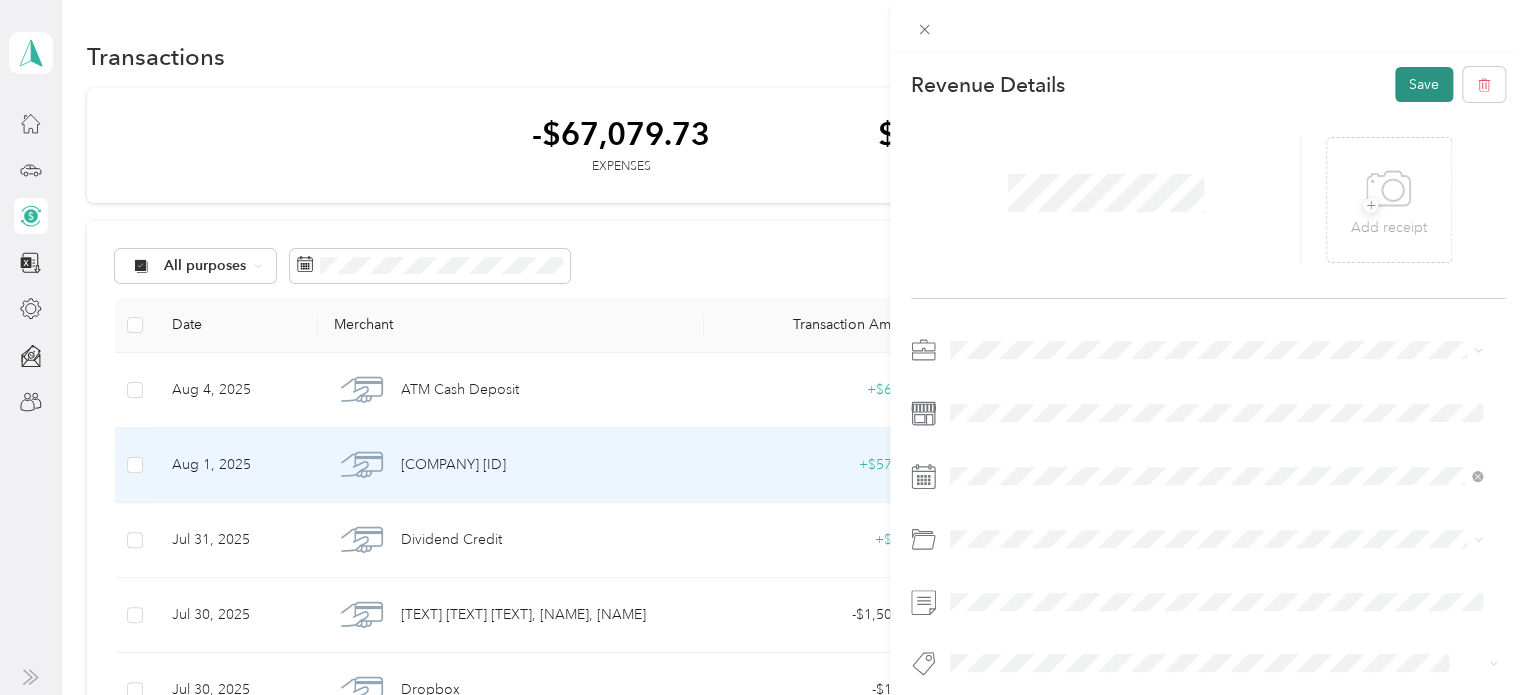 click on "Save" at bounding box center (1424, 84) 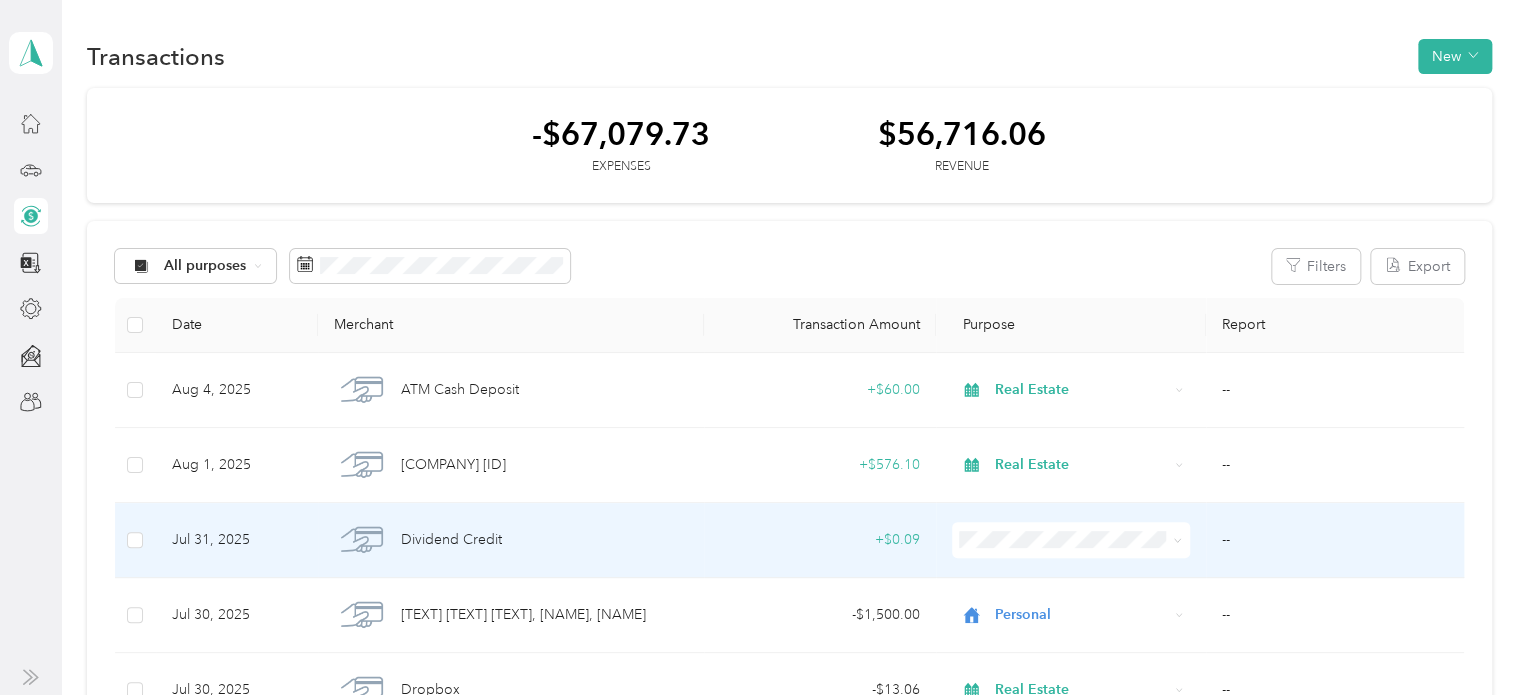 click at bounding box center (1071, 540) 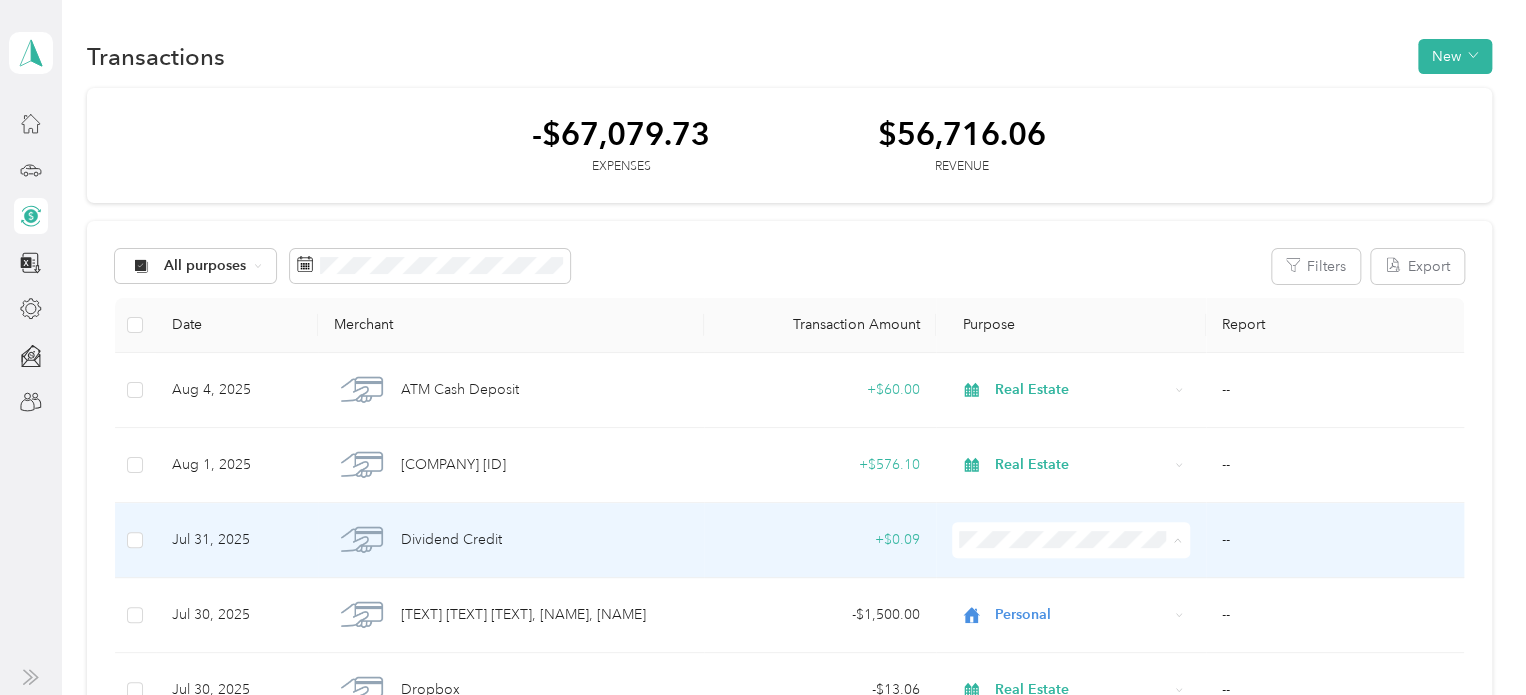click on "Real Estate" at bounding box center (1085, 467) 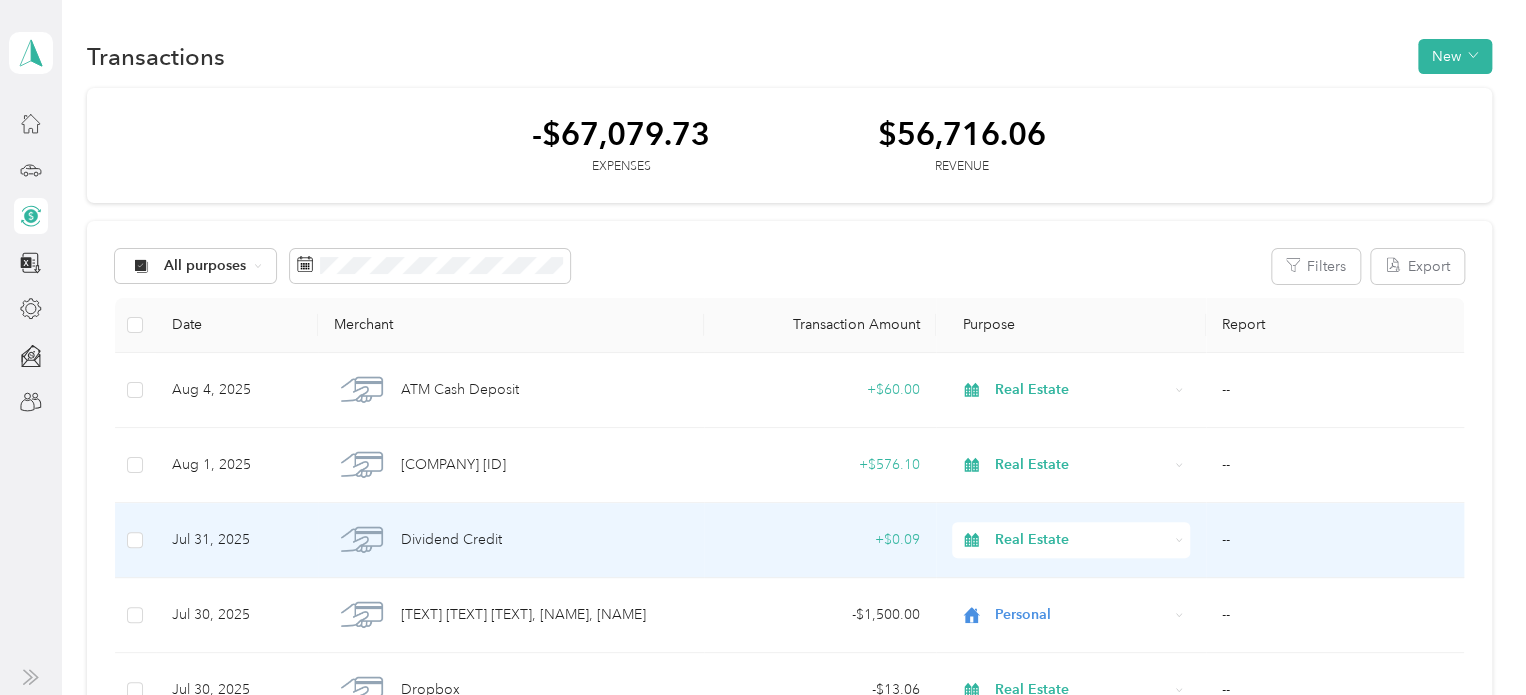 click 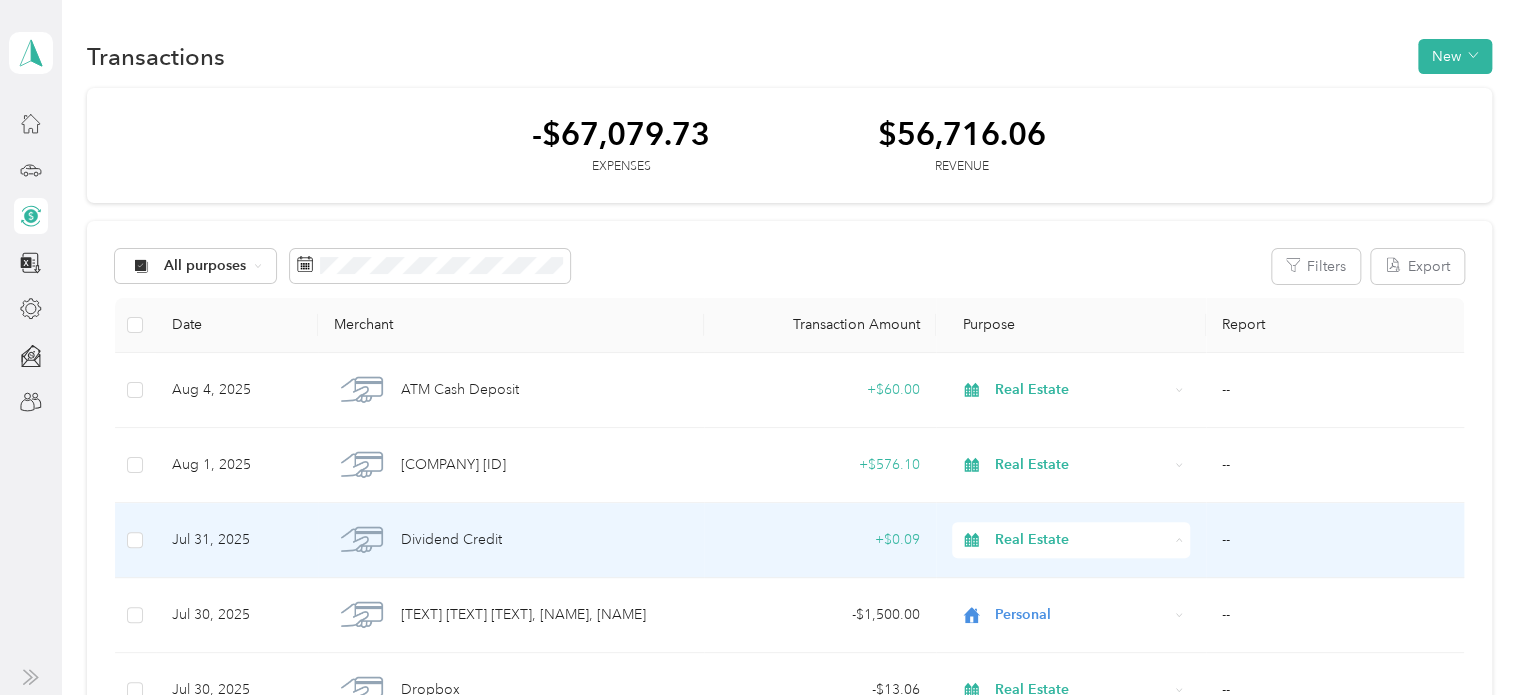 click on "+  $0.09" at bounding box center [820, 540] 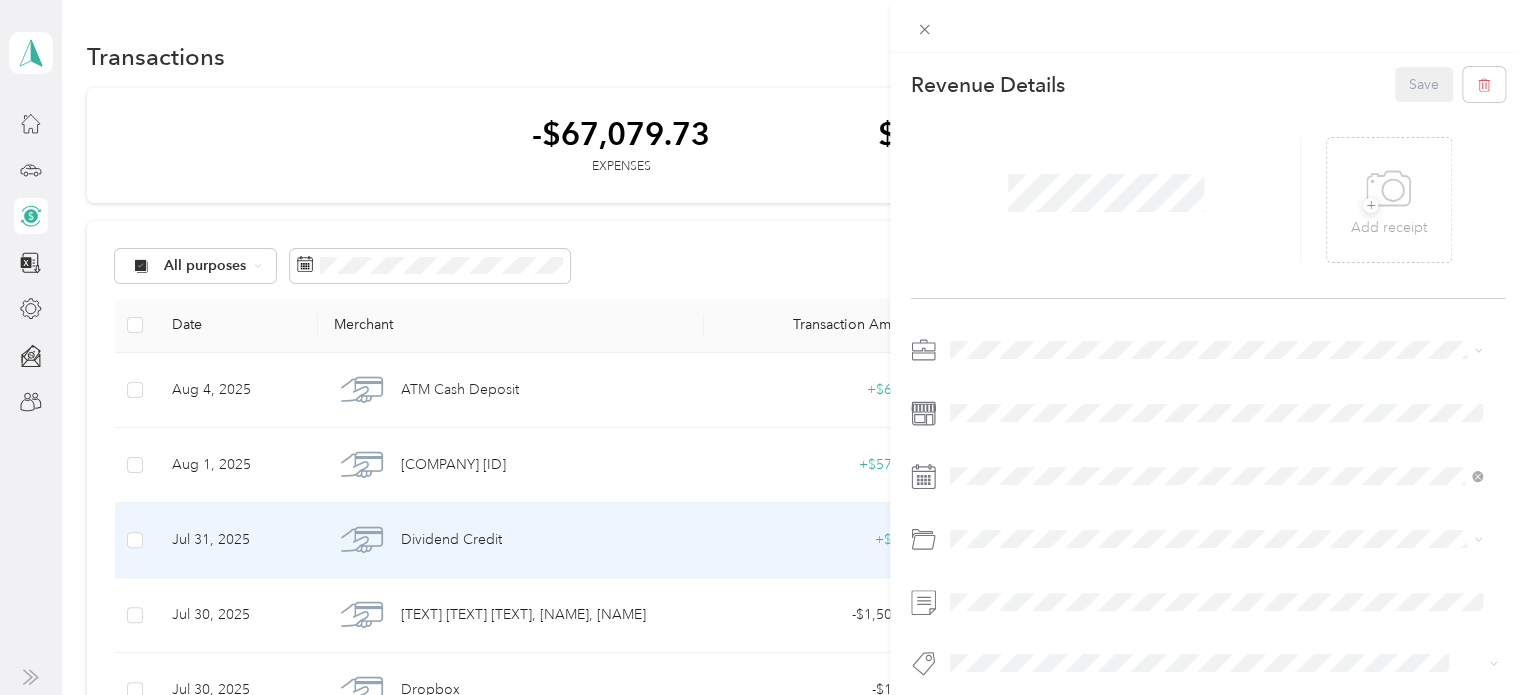 click on "Save" at bounding box center (1450, 84) 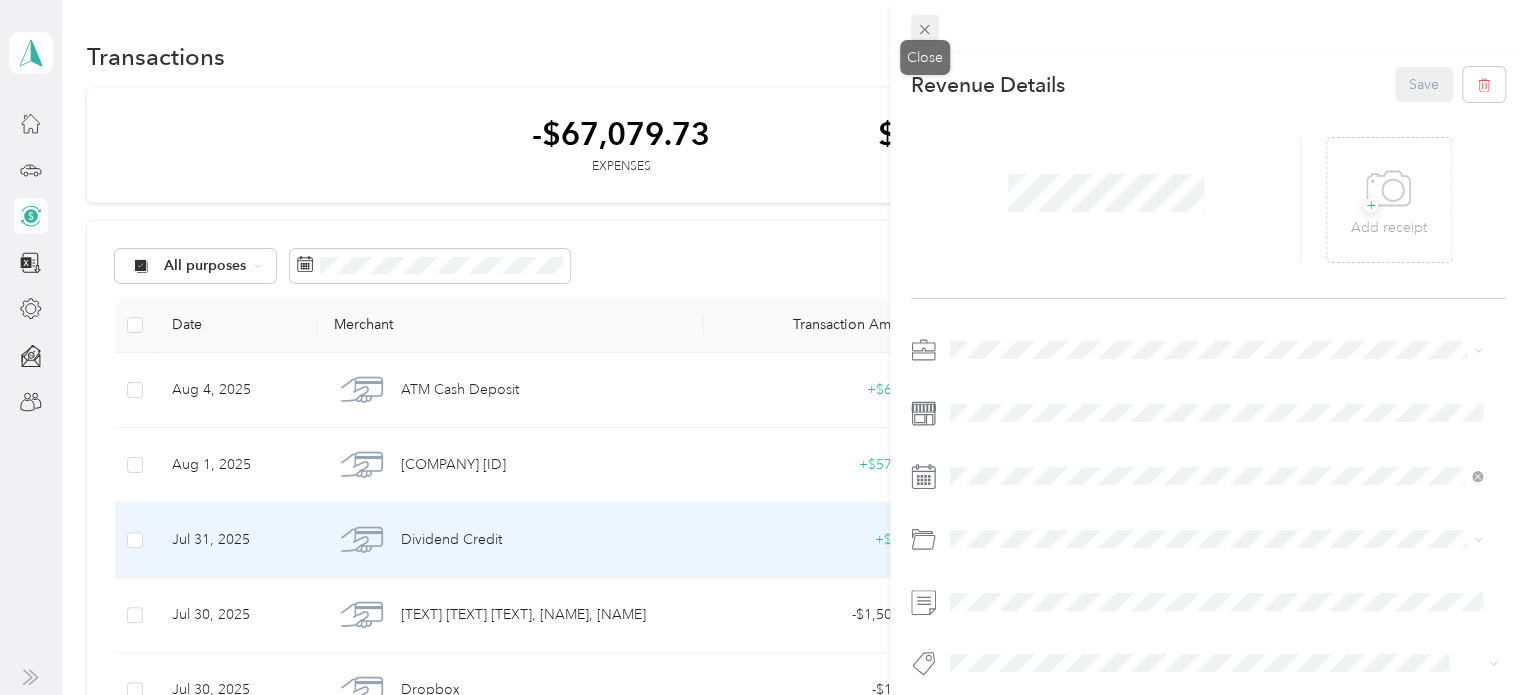 click 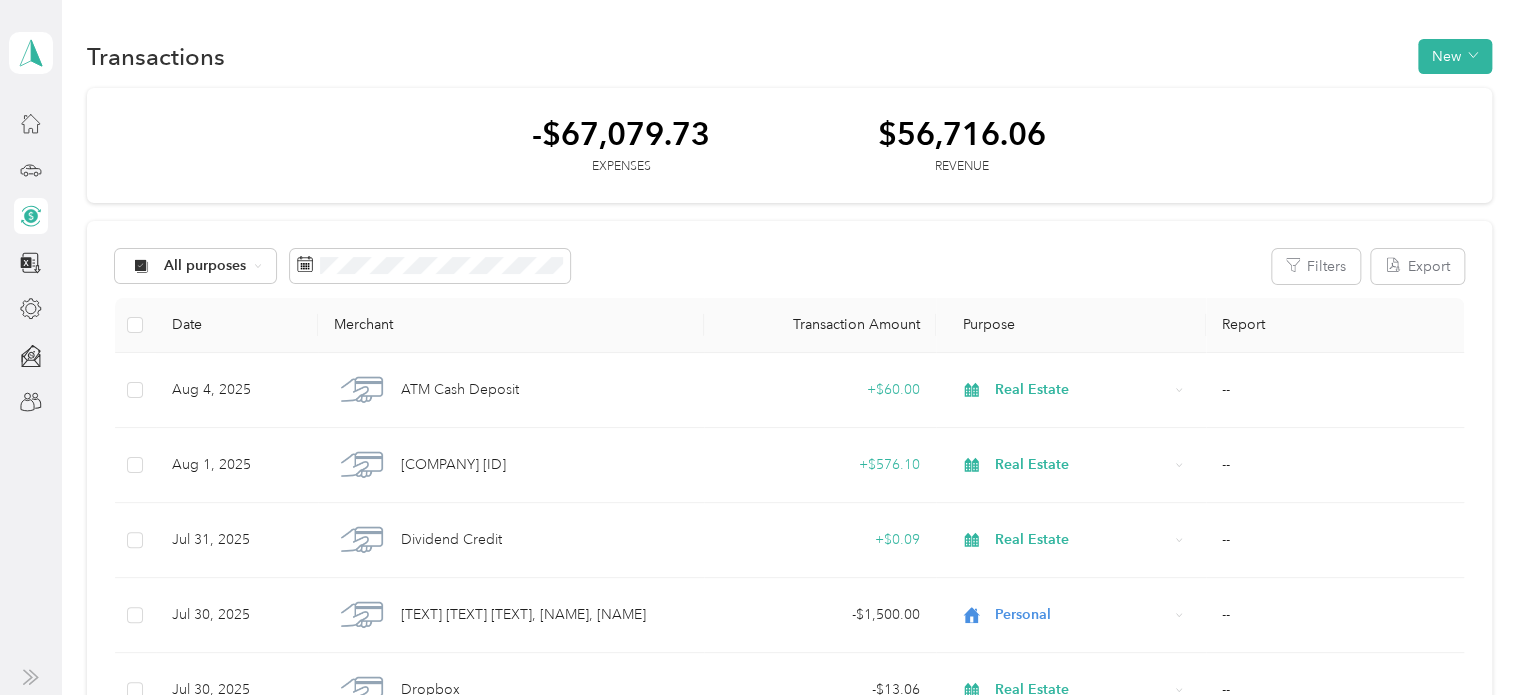 click 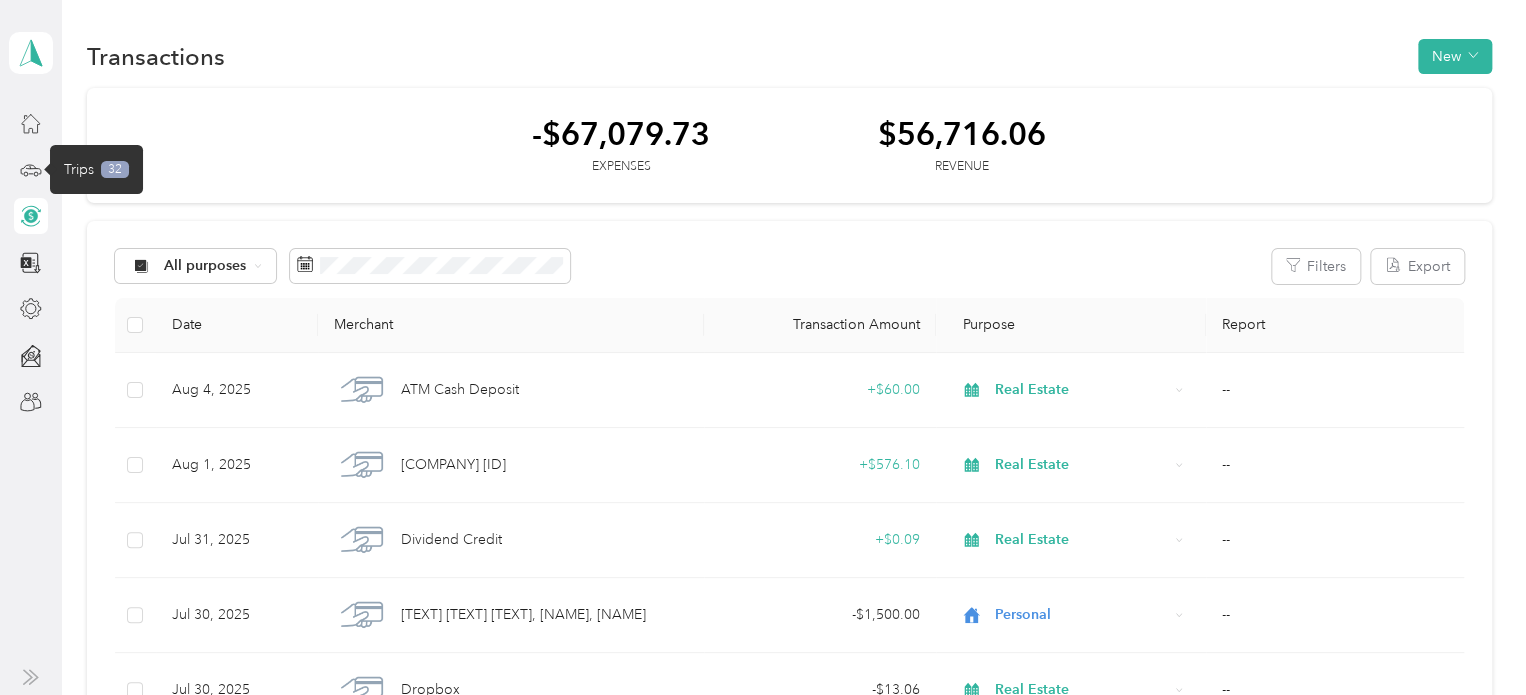 click on "Trips" at bounding box center (79, 169) 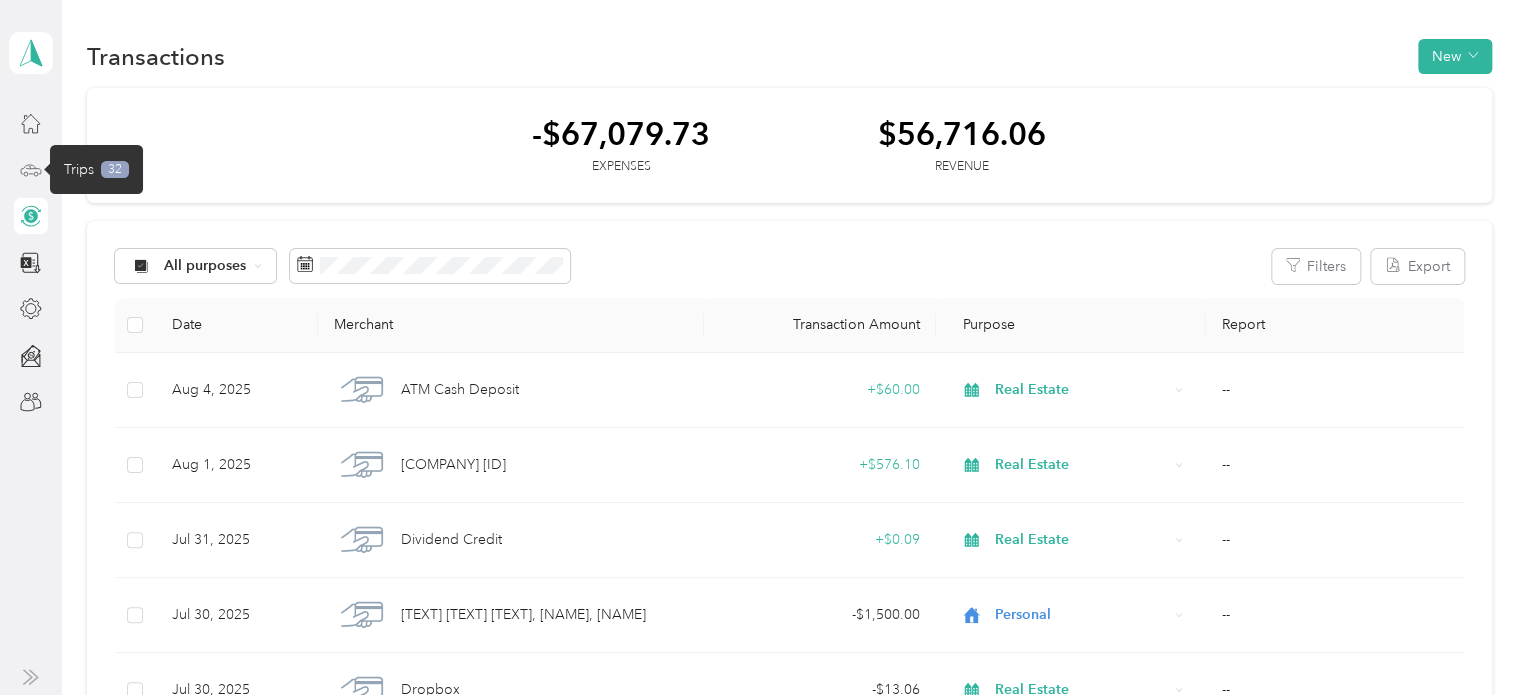 click 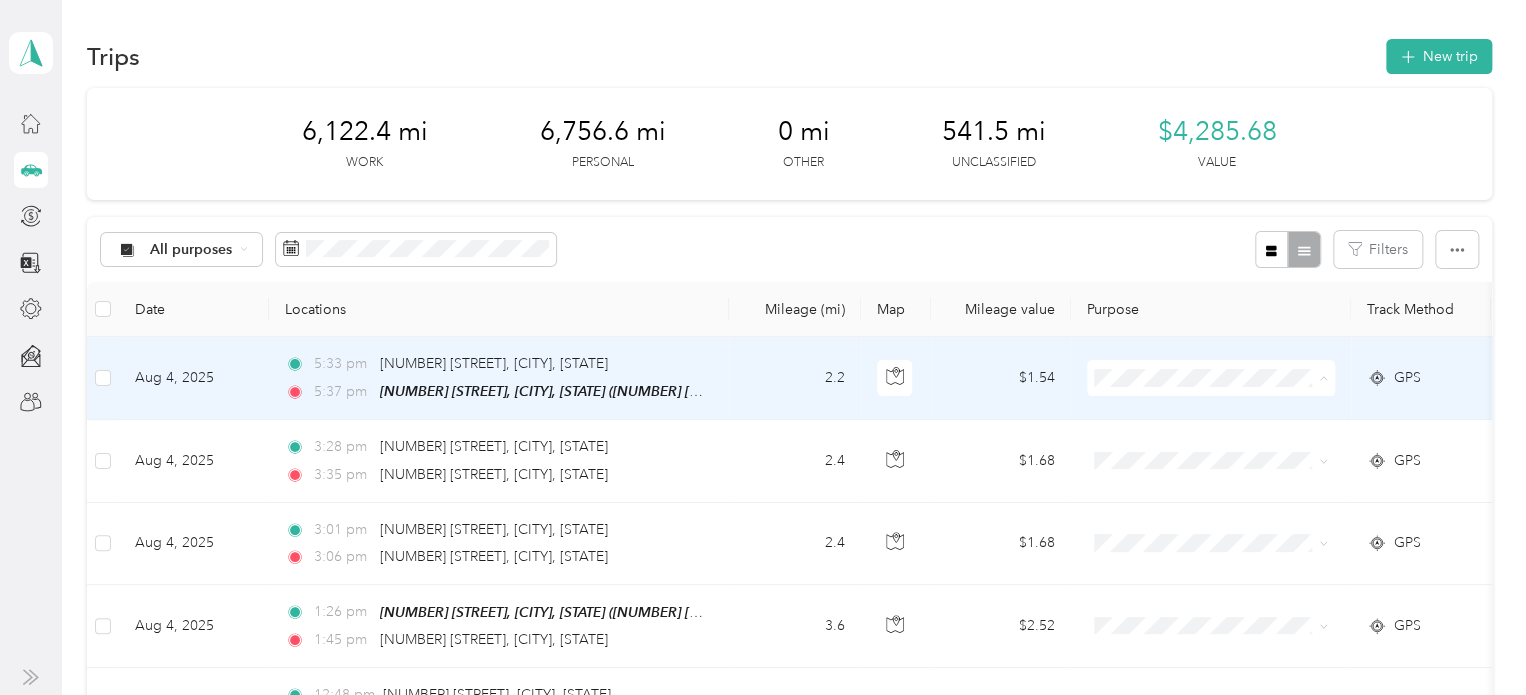 click on "Real Estate" at bounding box center [1228, 624] 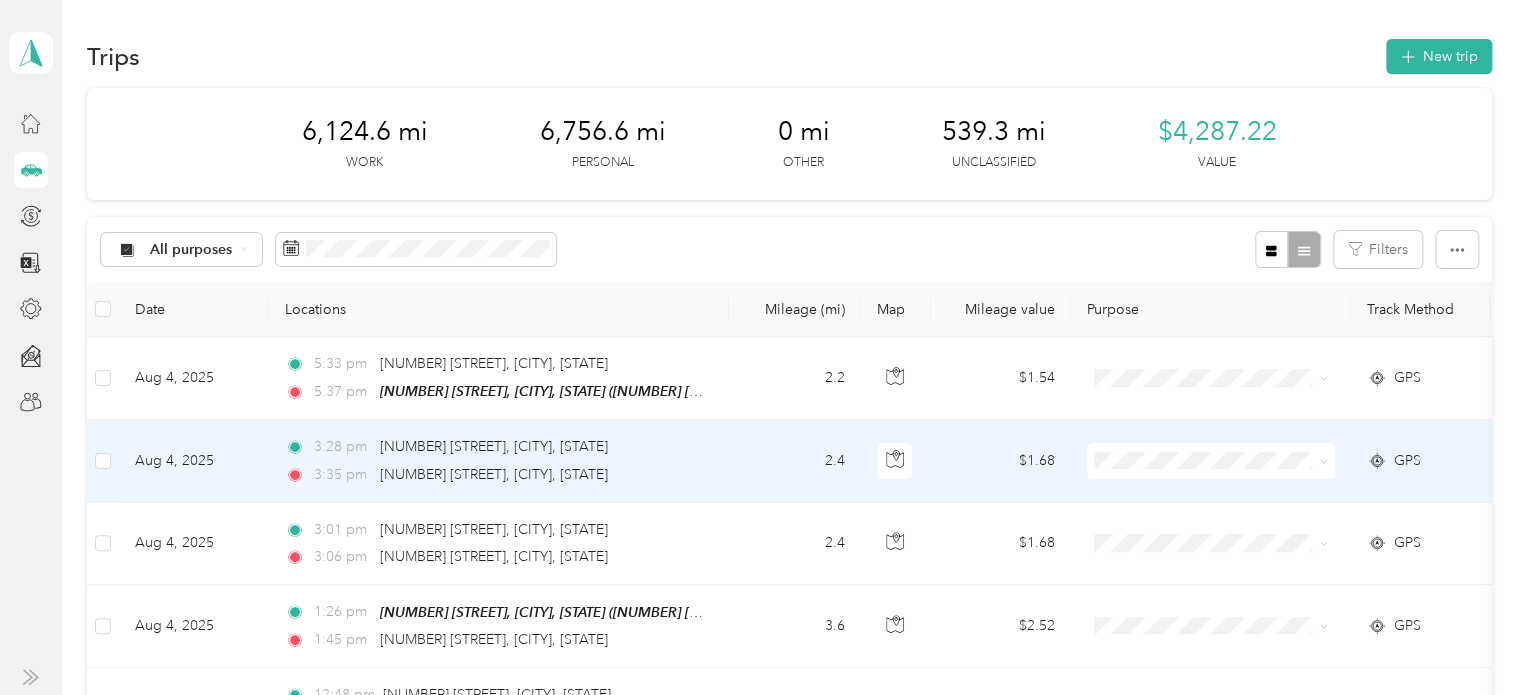 click on "Real Estate" at bounding box center [1228, 381] 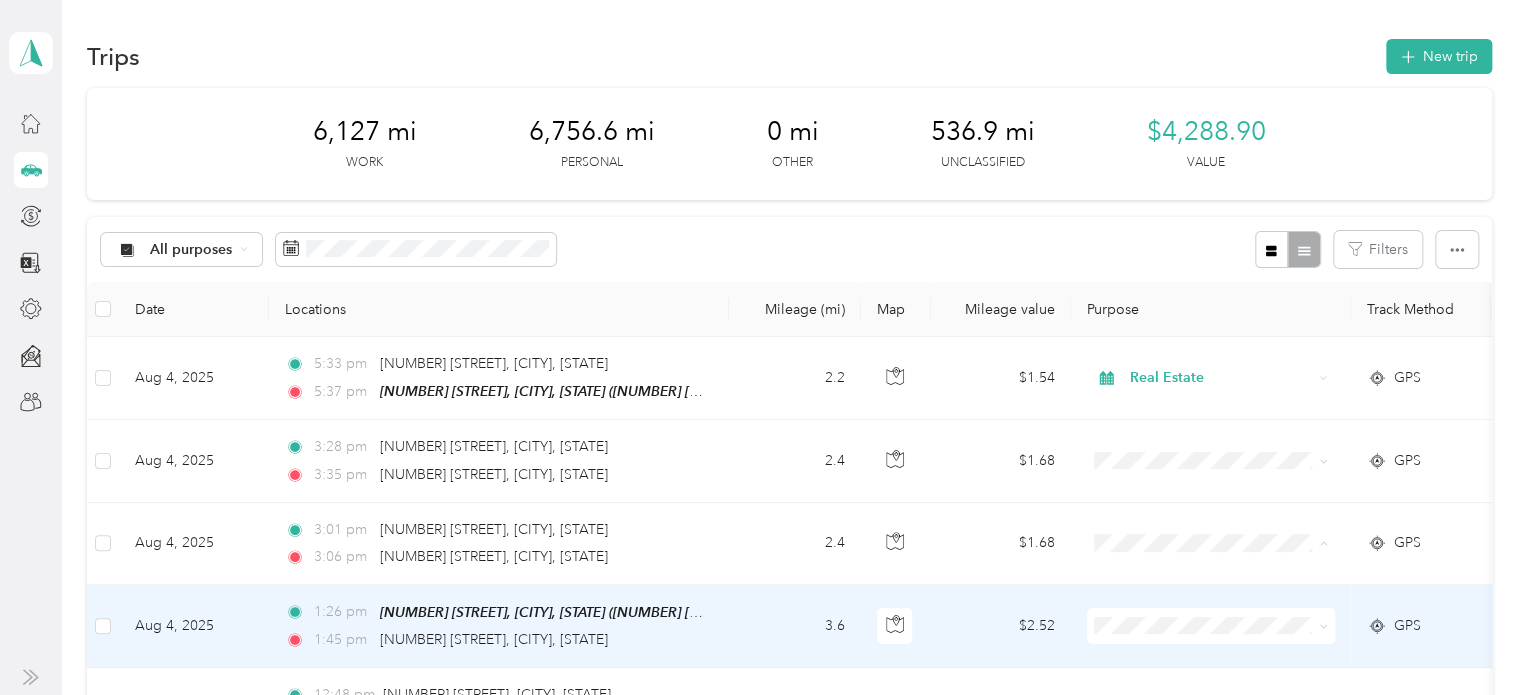 click at bounding box center (1211, 626) 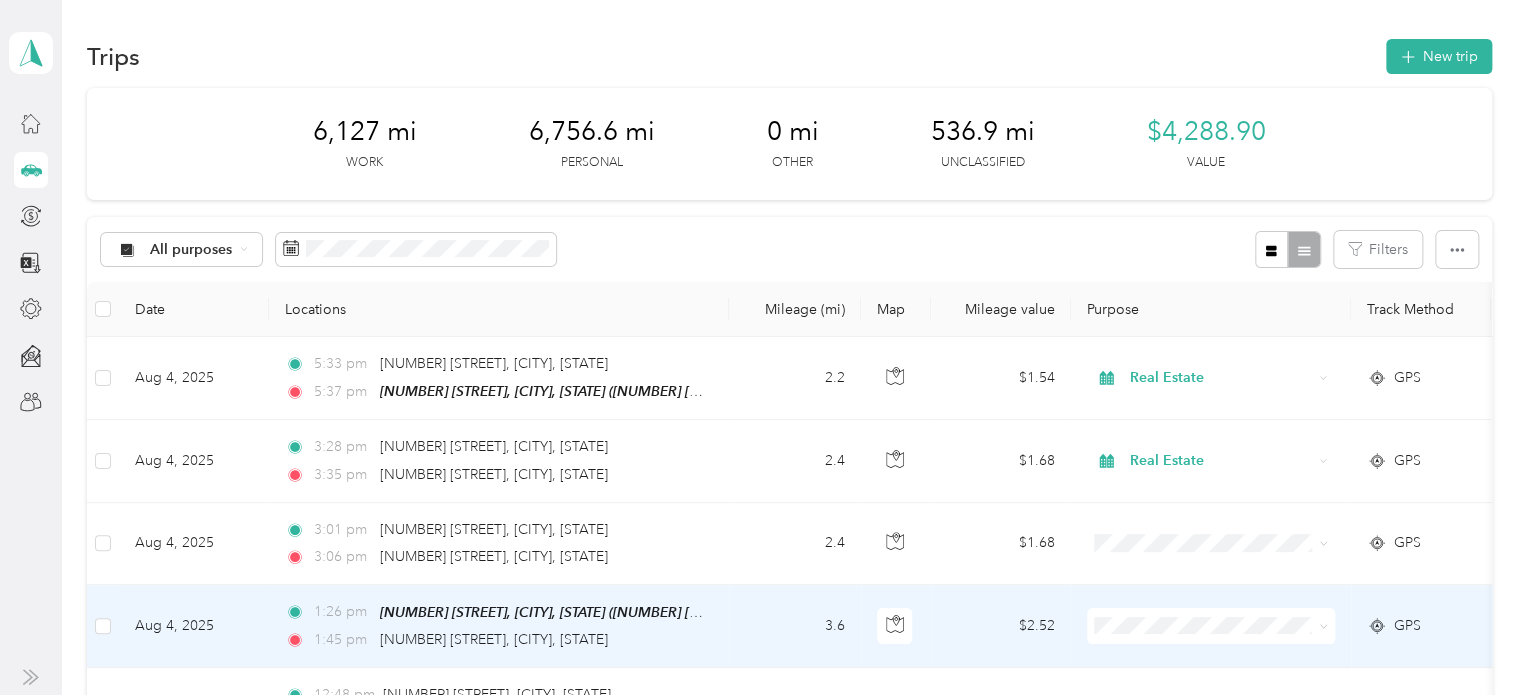 click on "Real Estate" at bounding box center [1228, 550] 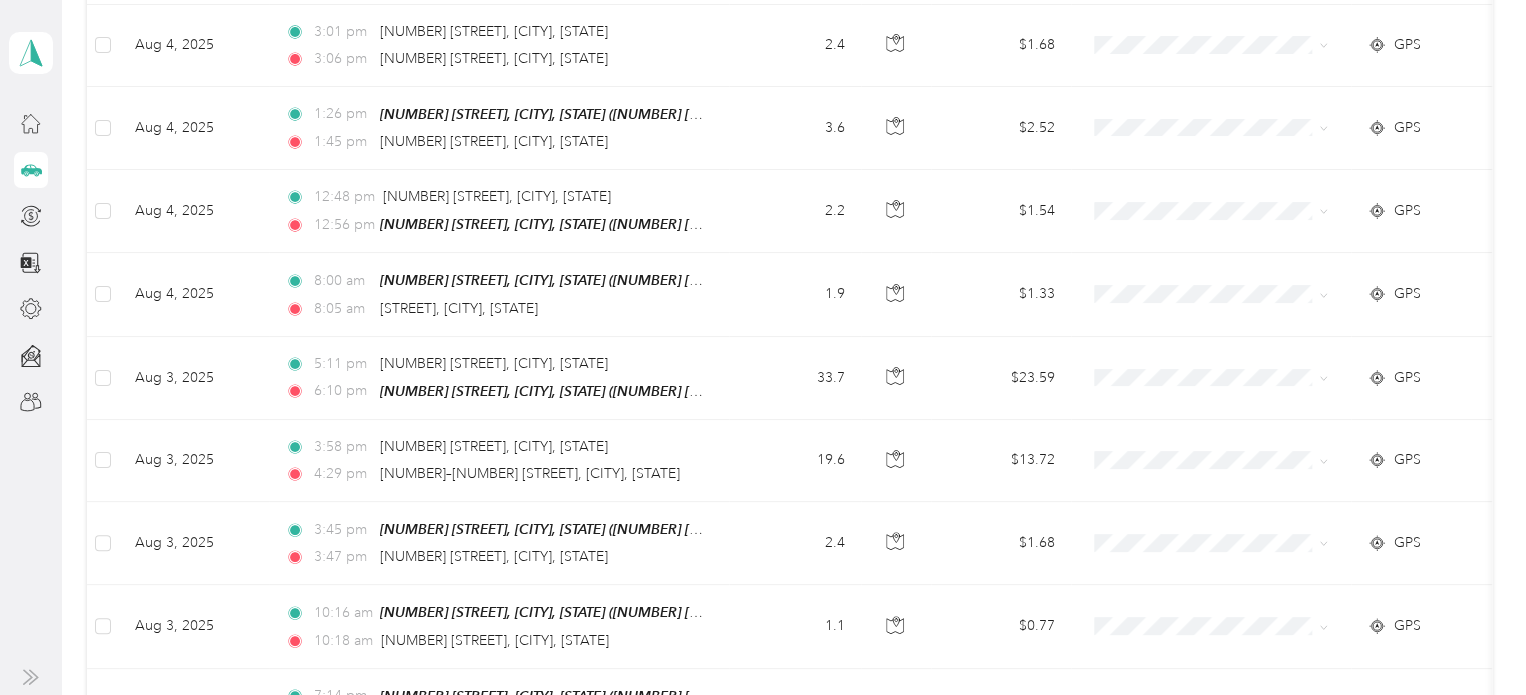scroll, scrollTop: 501, scrollLeft: 0, axis: vertical 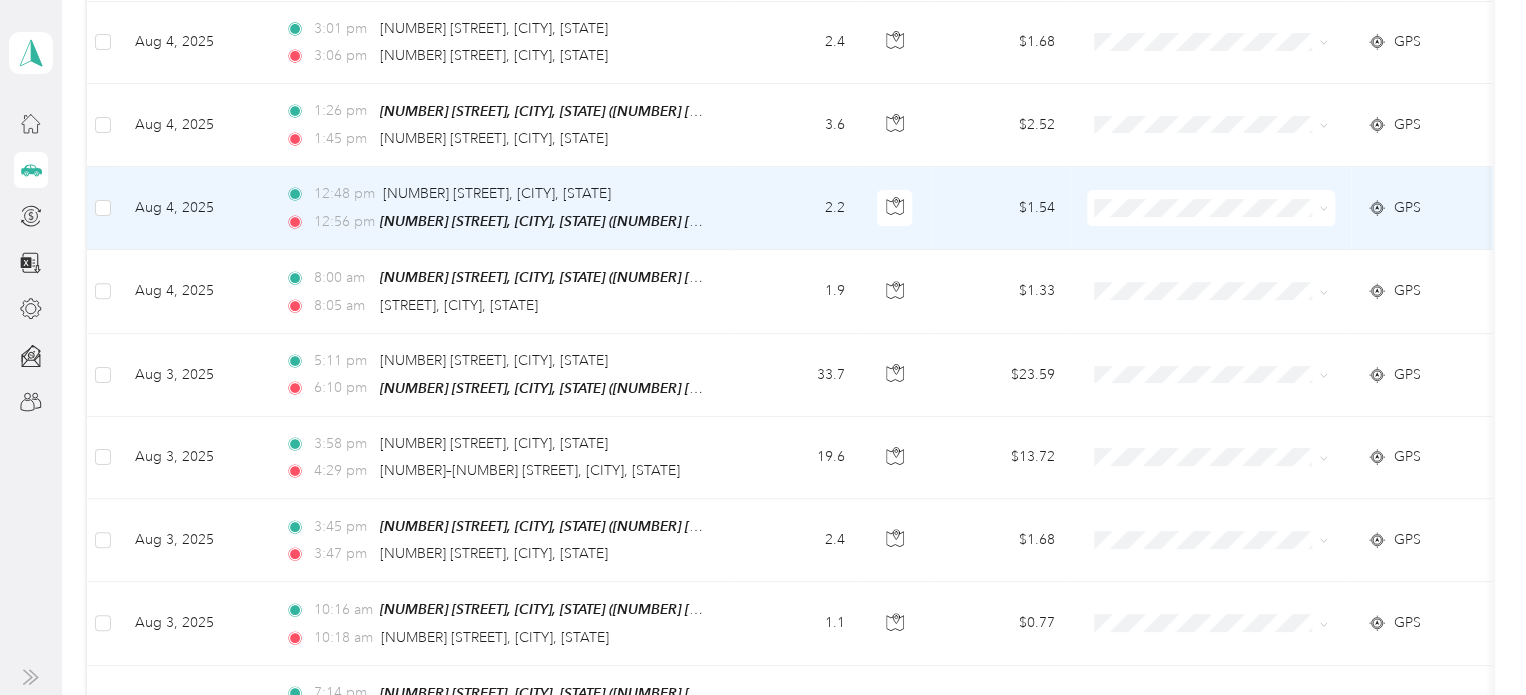 click at bounding box center [1211, 208] 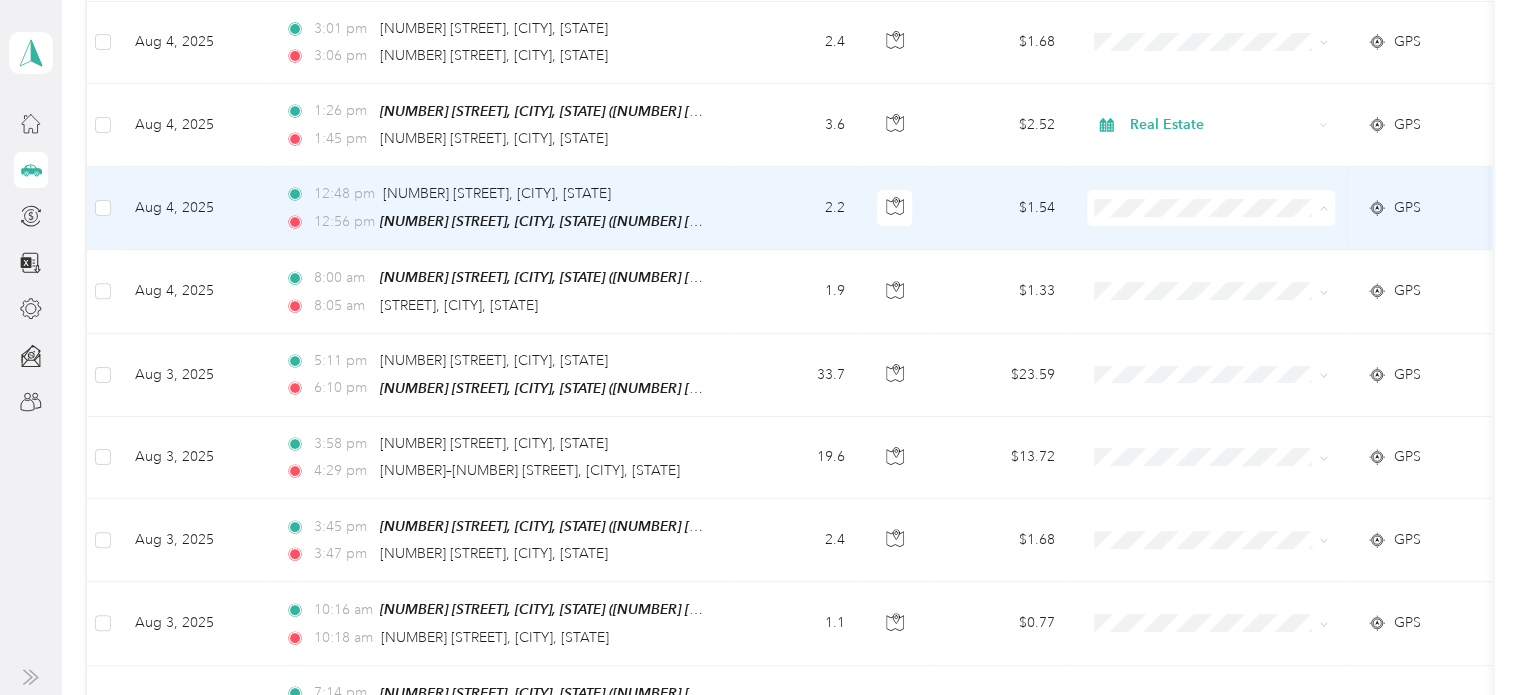 click on "Real Estate" at bounding box center [1228, 451] 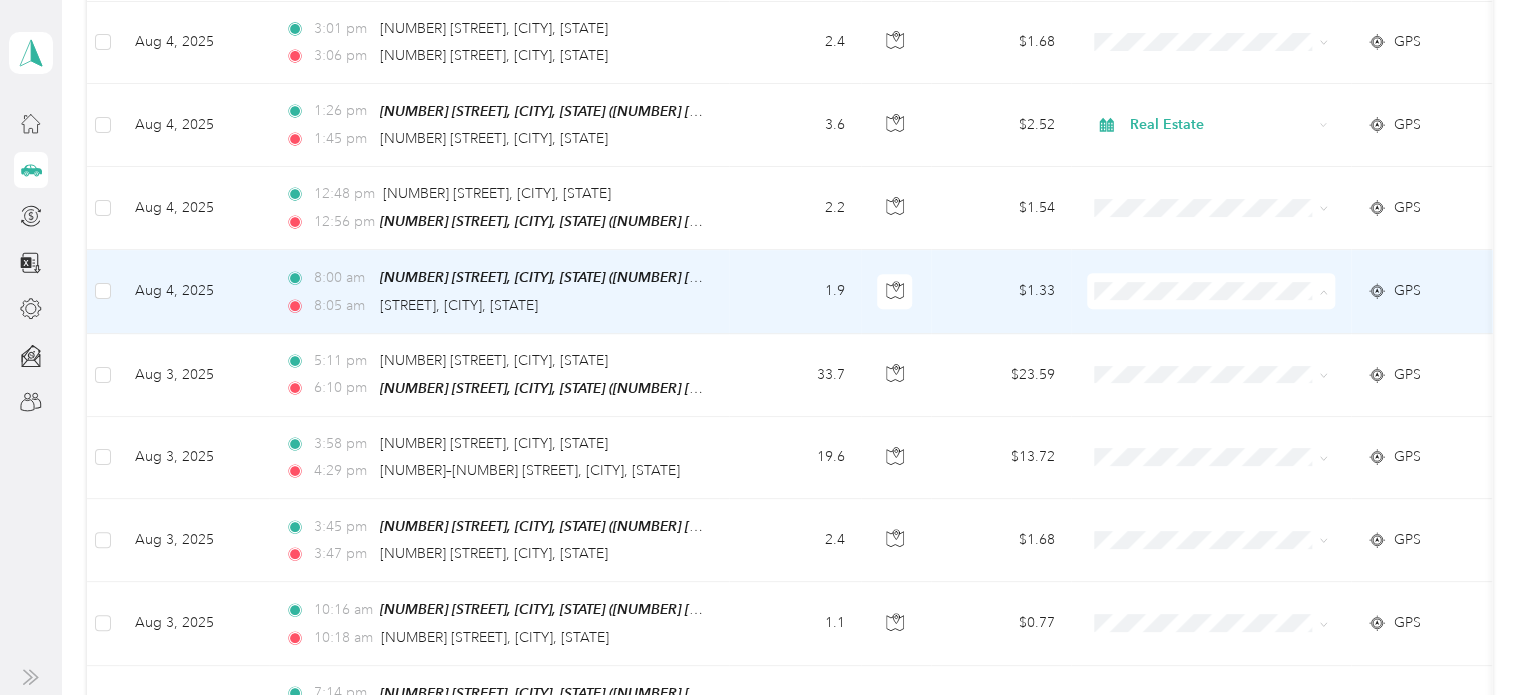 click on "Real Estate" at bounding box center (1211, 533) 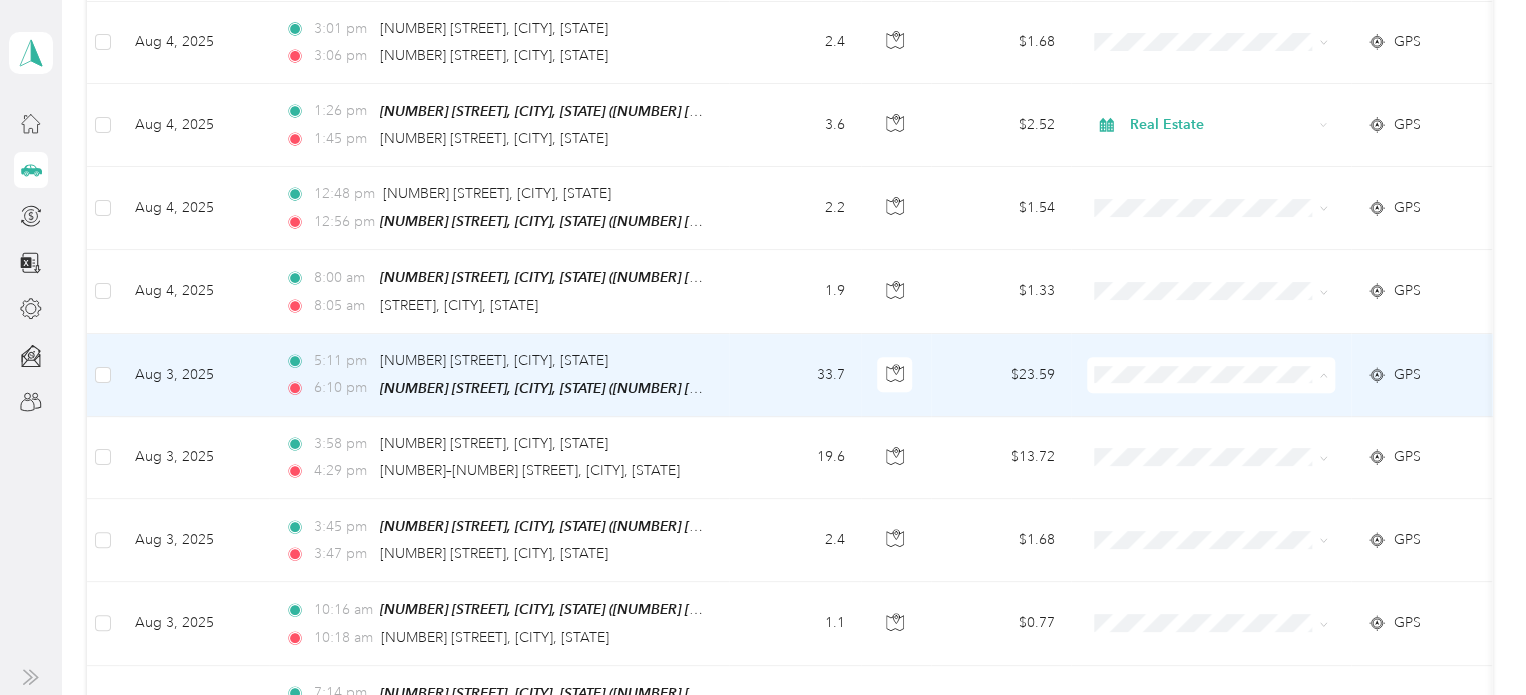 click on "Personal" at bounding box center (1228, 440) 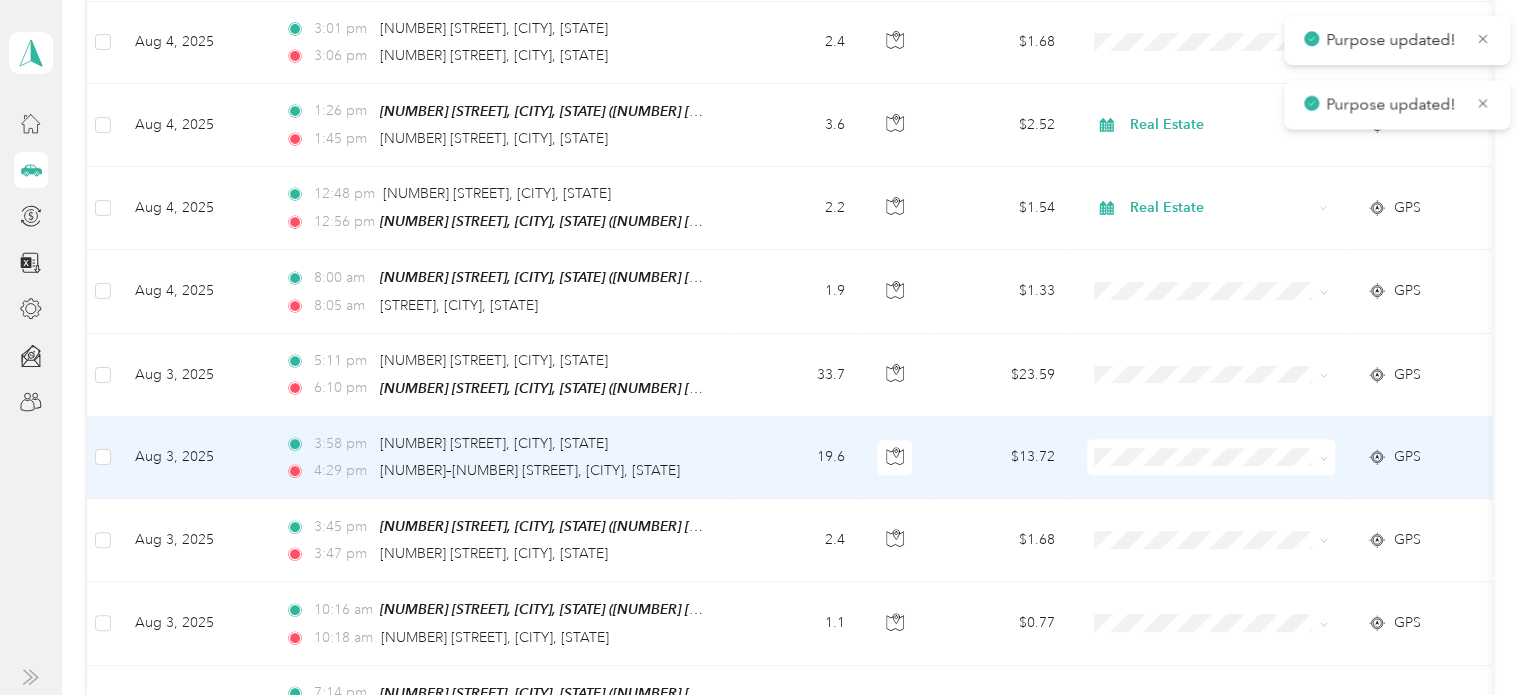 click on "Personal" at bounding box center (1211, 202) 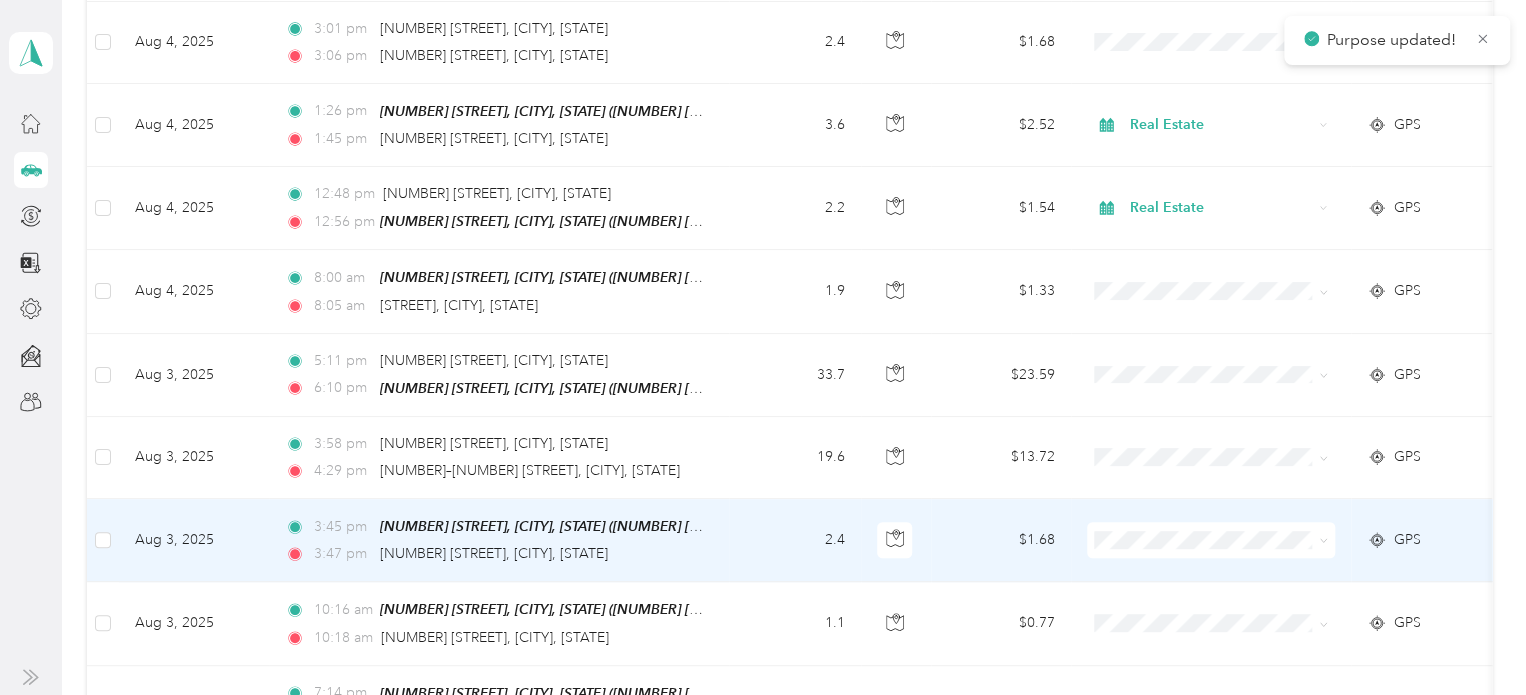 click on "Personal" at bounding box center (1211, 284) 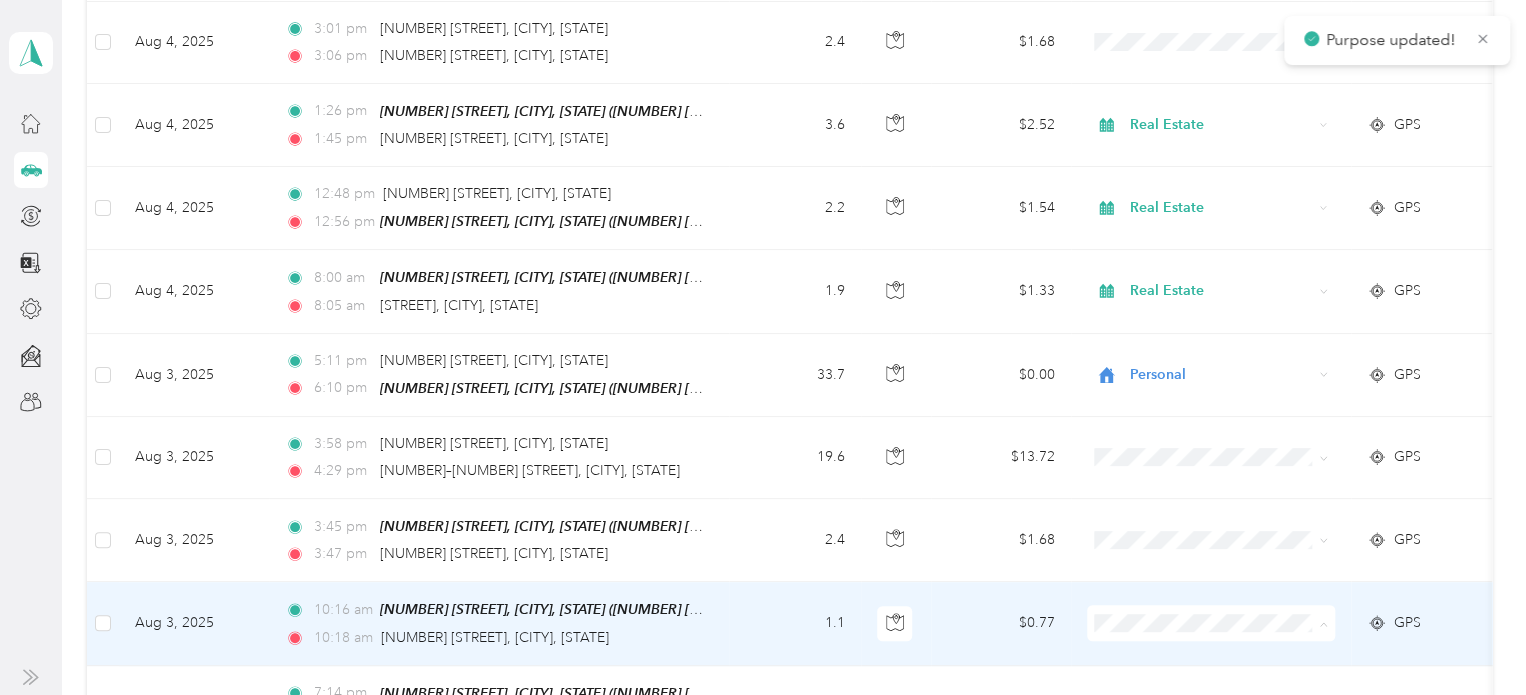 click on "Personal" at bounding box center [1211, 366] 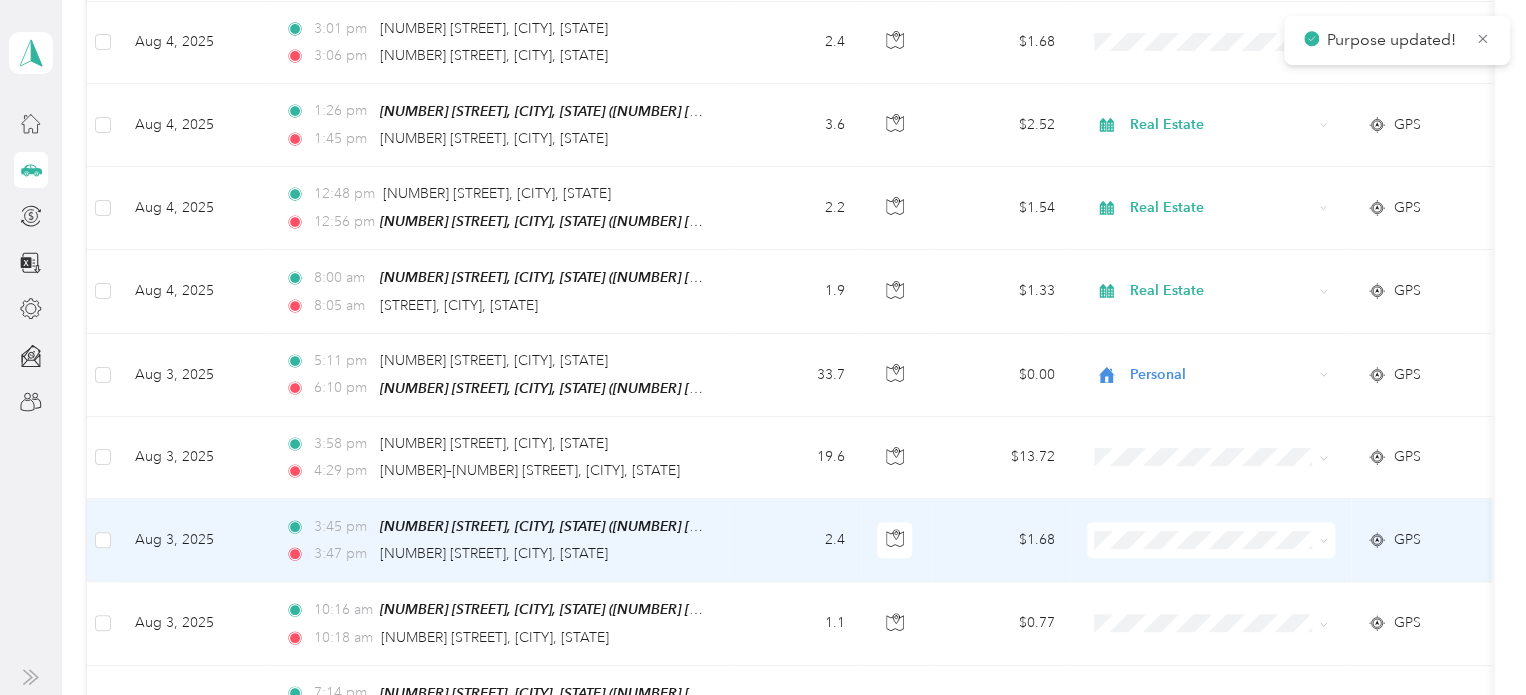 click on "Personal" at bounding box center [1228, 276] 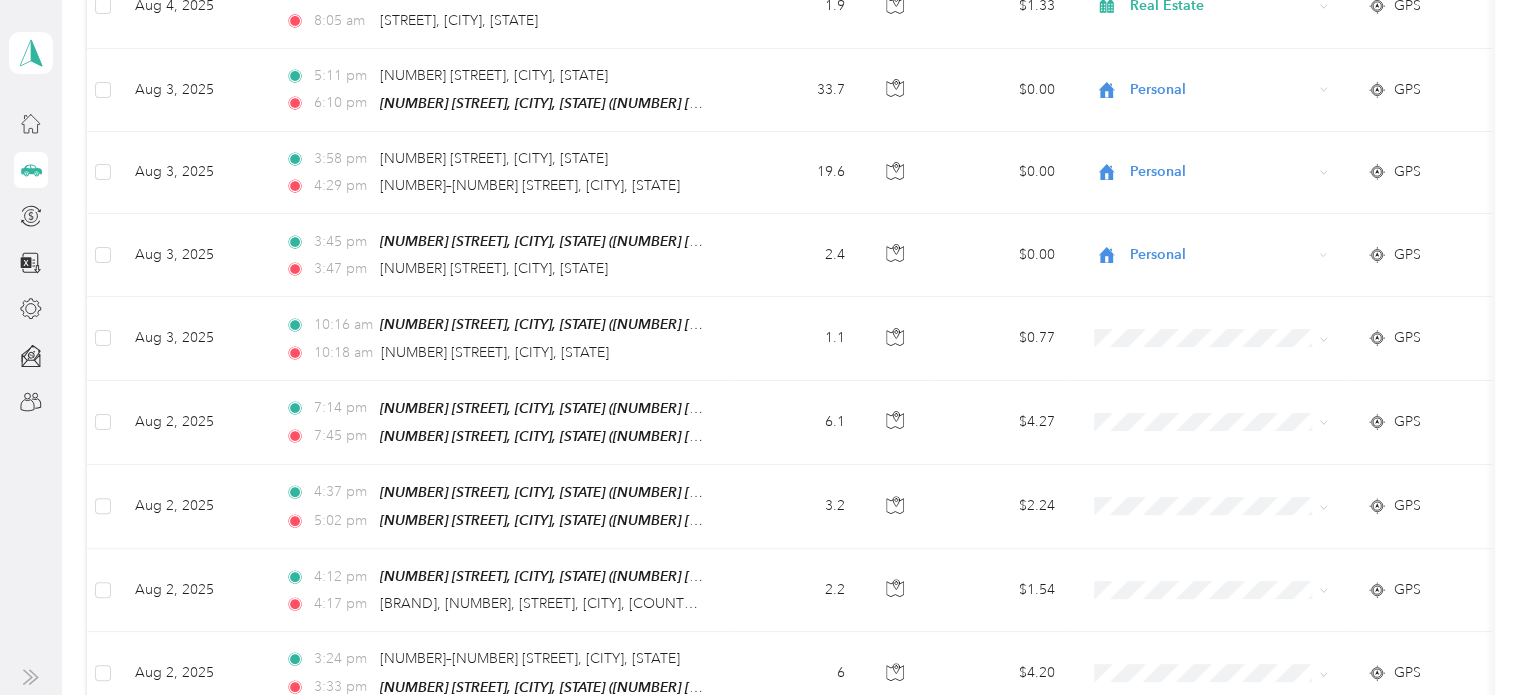 scroll, scrollTop: 796, scrollLeft: 0, axis: vertical 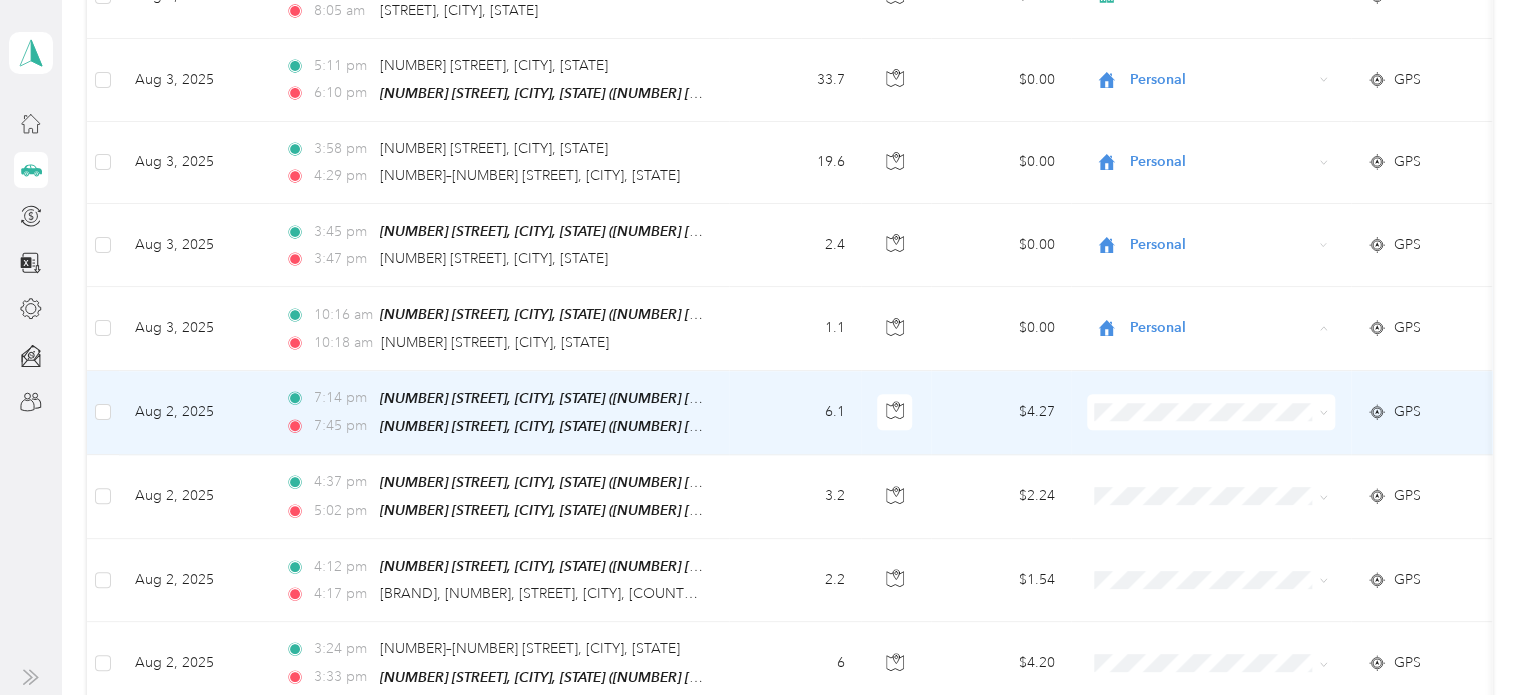 click at bounding box center [1211, 413] 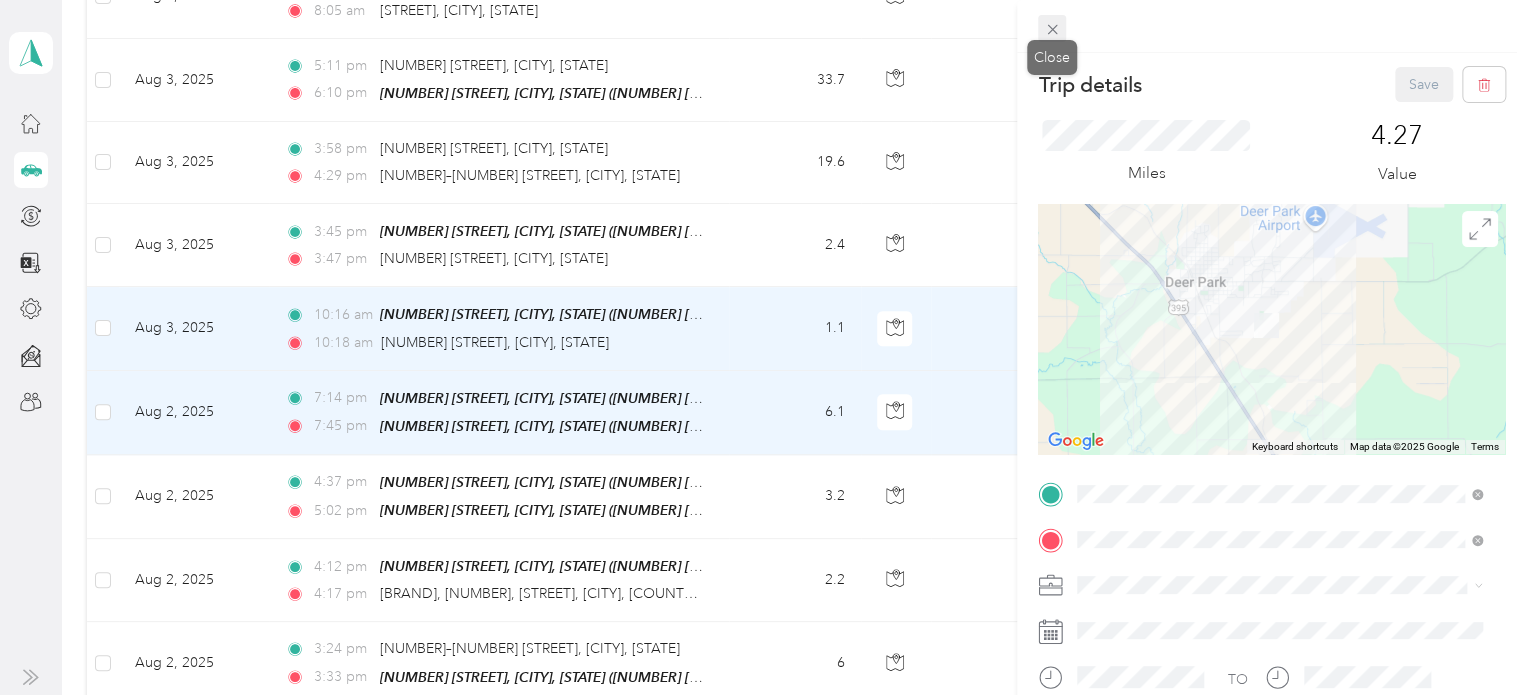 click 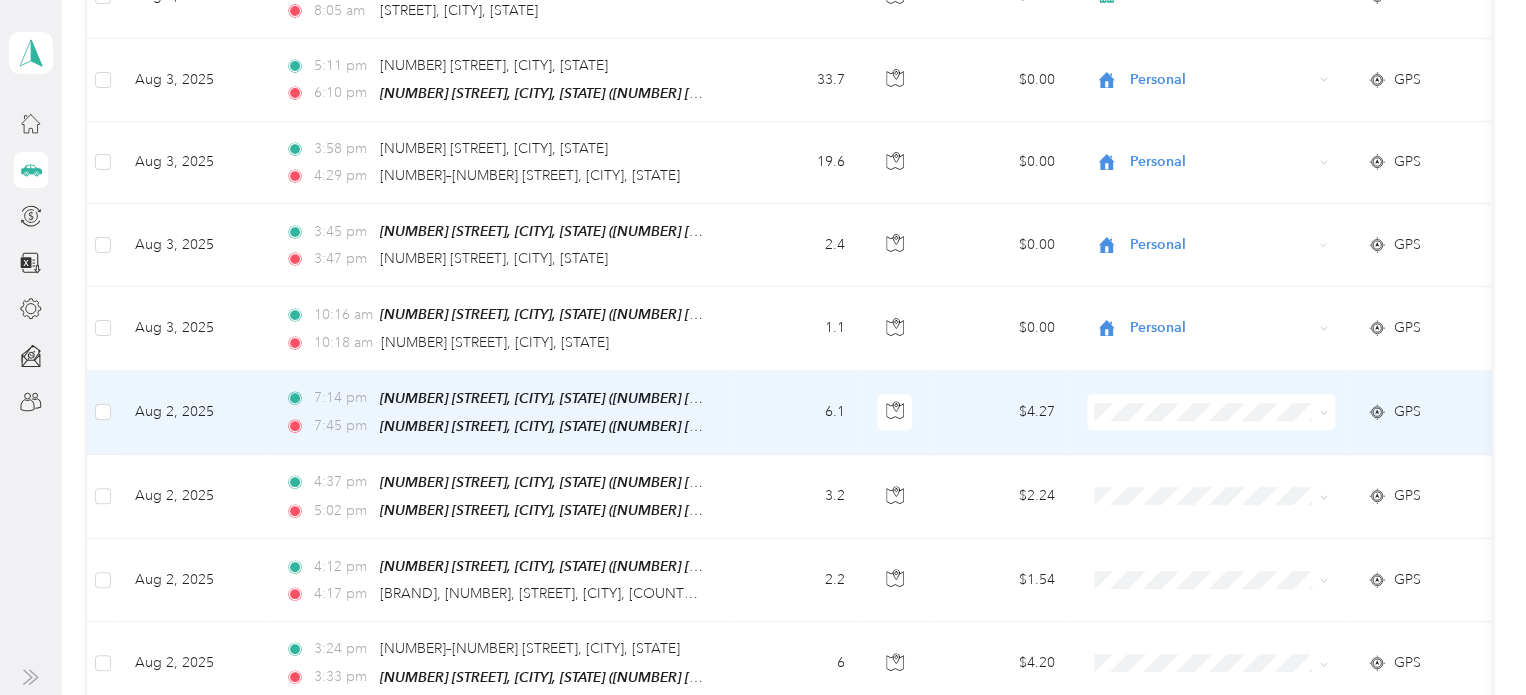 click on "Personal" at bounding box center [1228, 148] 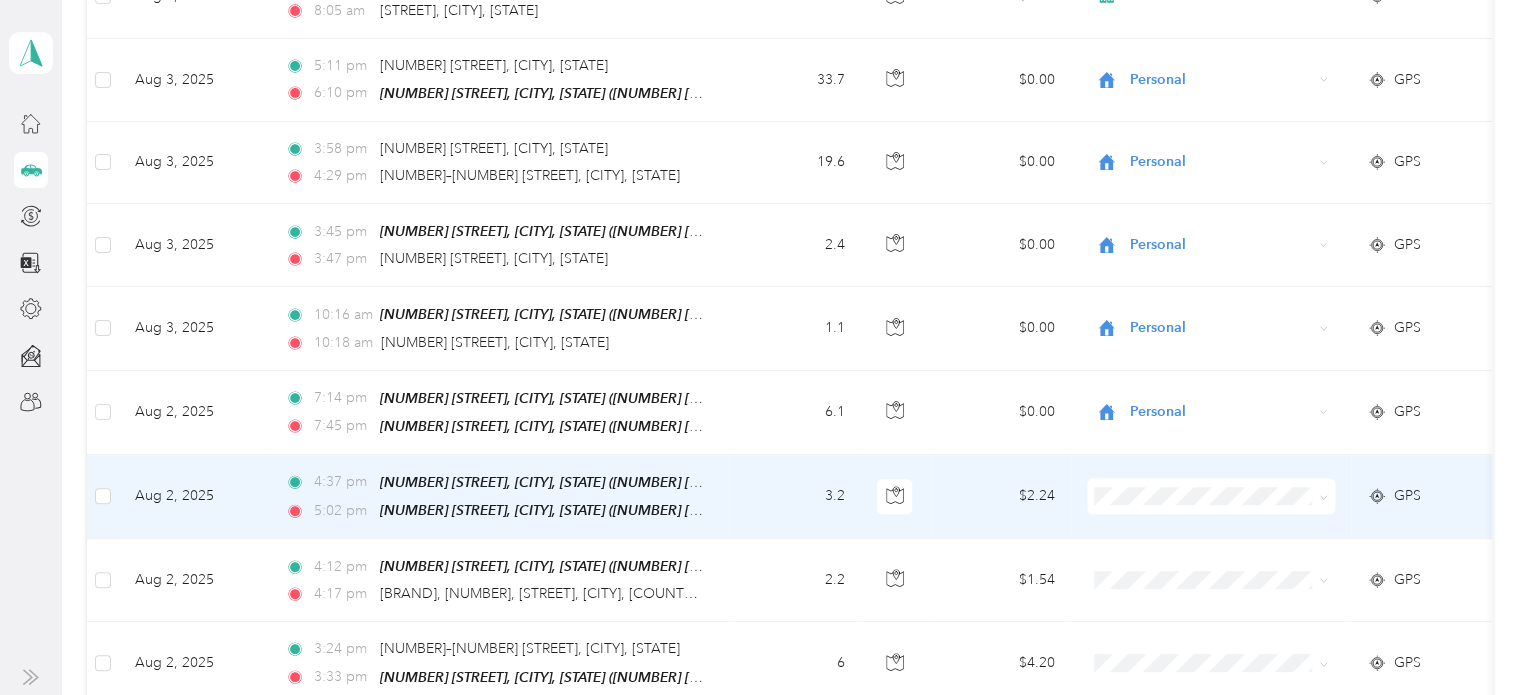 click on "Personal" at bounding box center [1228, 233] 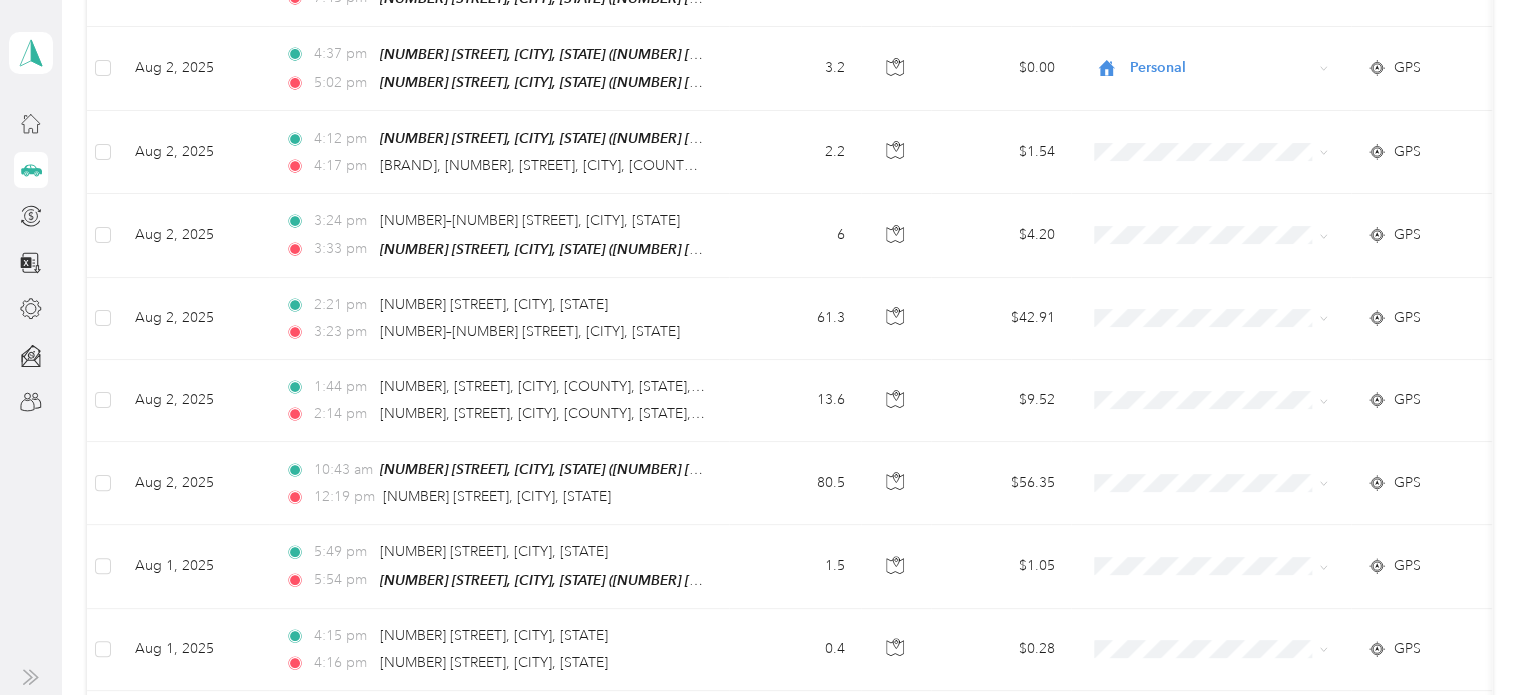 scroll, scrollTop: 1235, scrollLeft: 0, axis: vertical 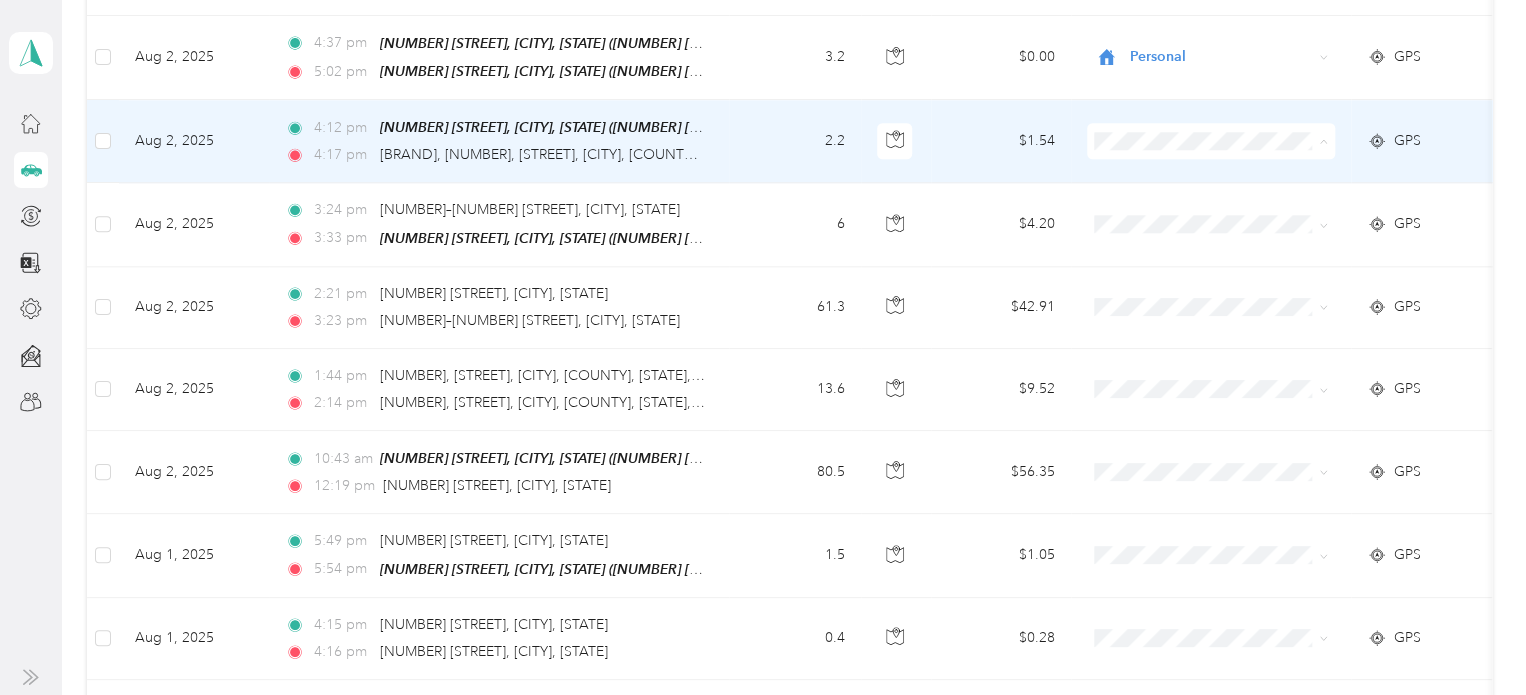 click on "Personal" at bounding box center (1228, 198) 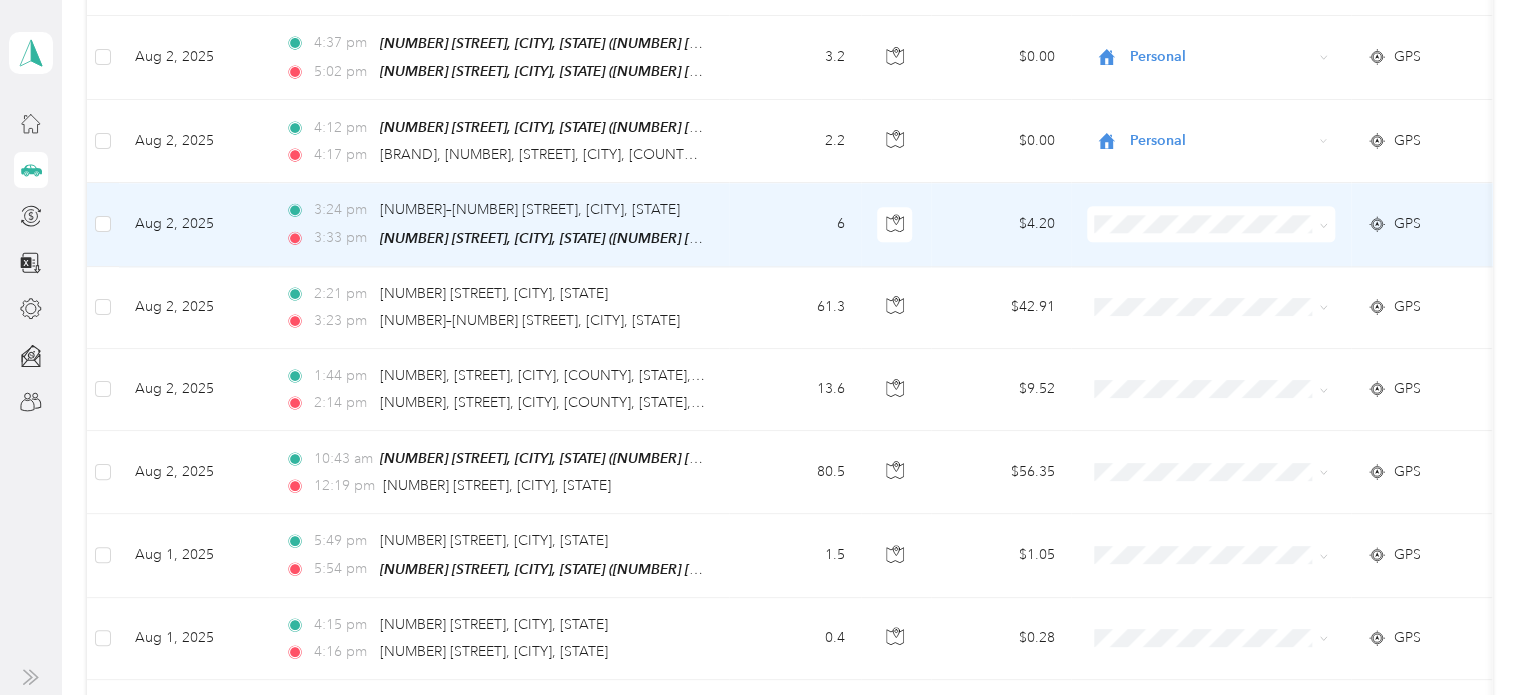 click on "Real Estate" at bounding box center [1211, 455] 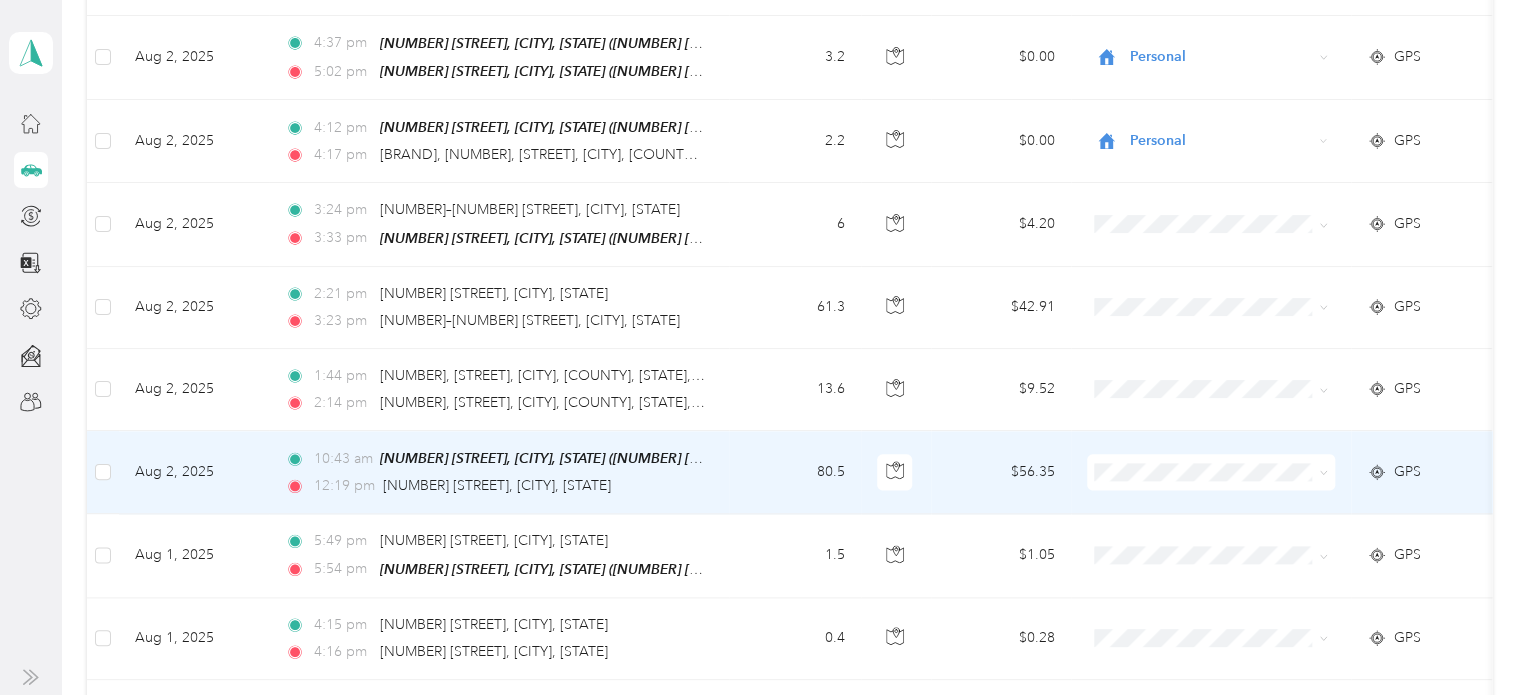 click on "Real Estate" at bounding box center [1228, 376] 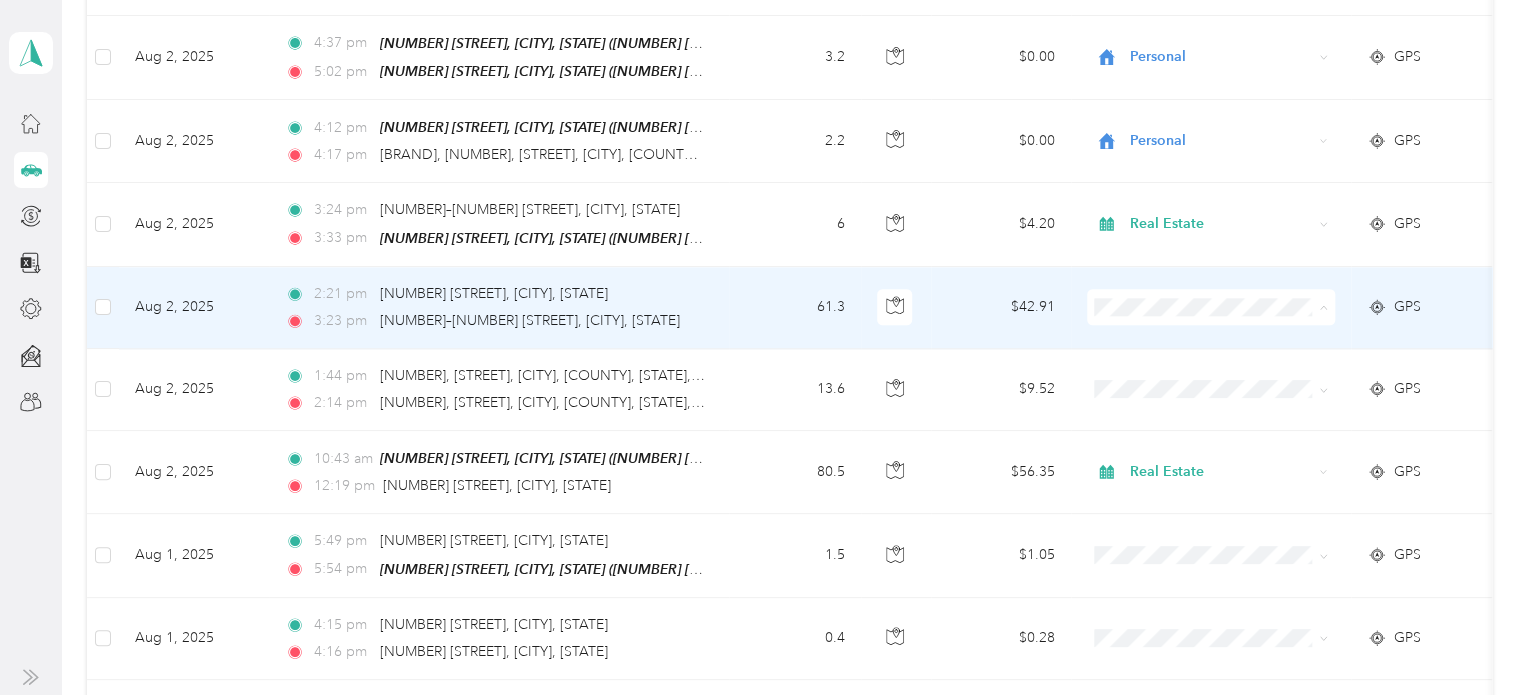 click on "Real Estate" at bounding box center (1228, 538) 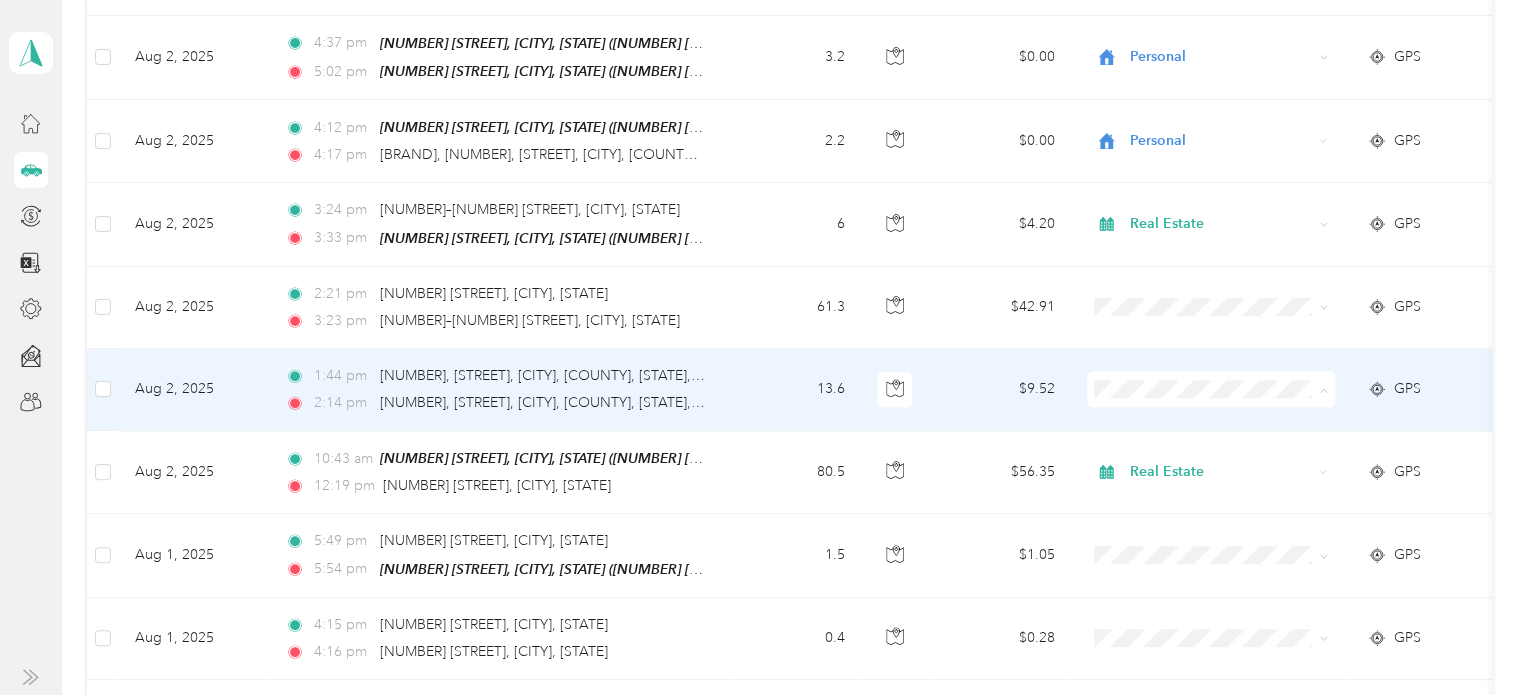 click on "Real Estate" at bounding box center [1211, 620] 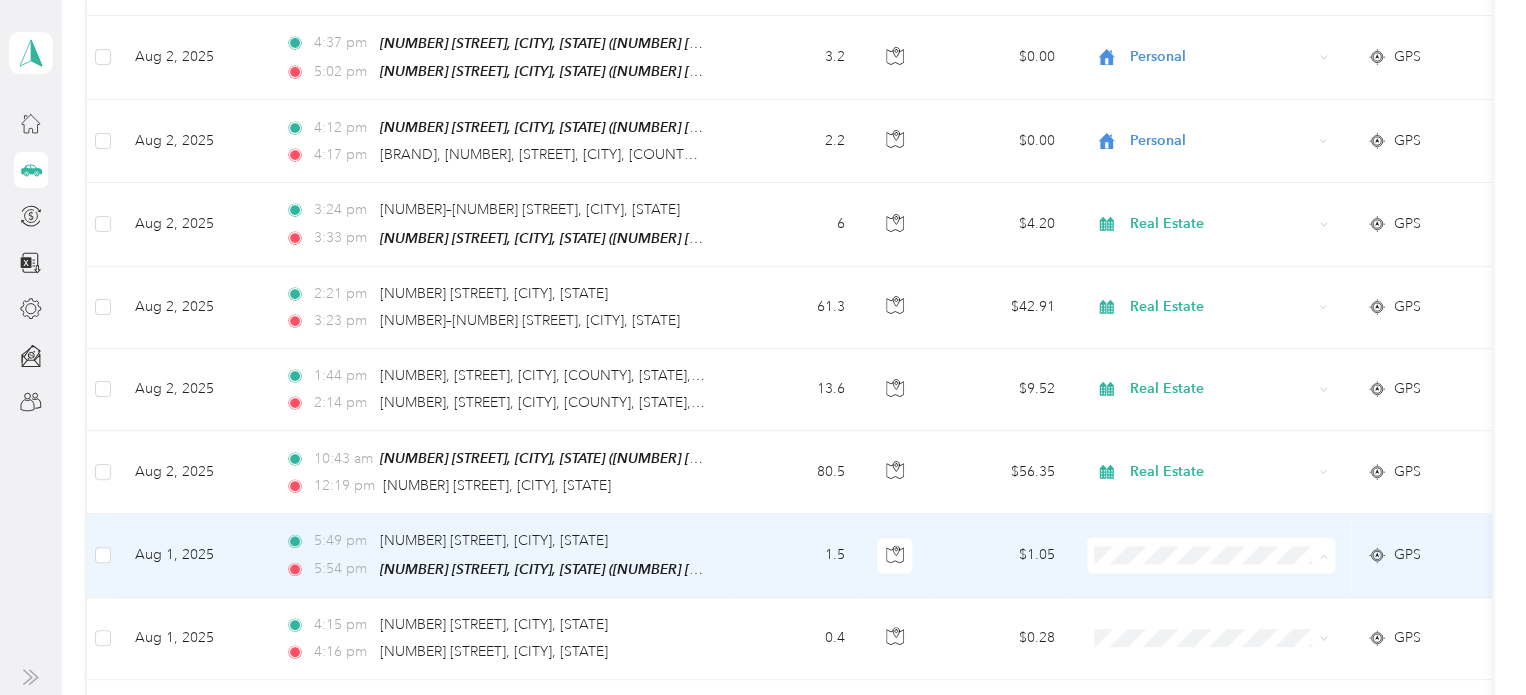 click on "Real Estate" at bounding box center [1228, 464] 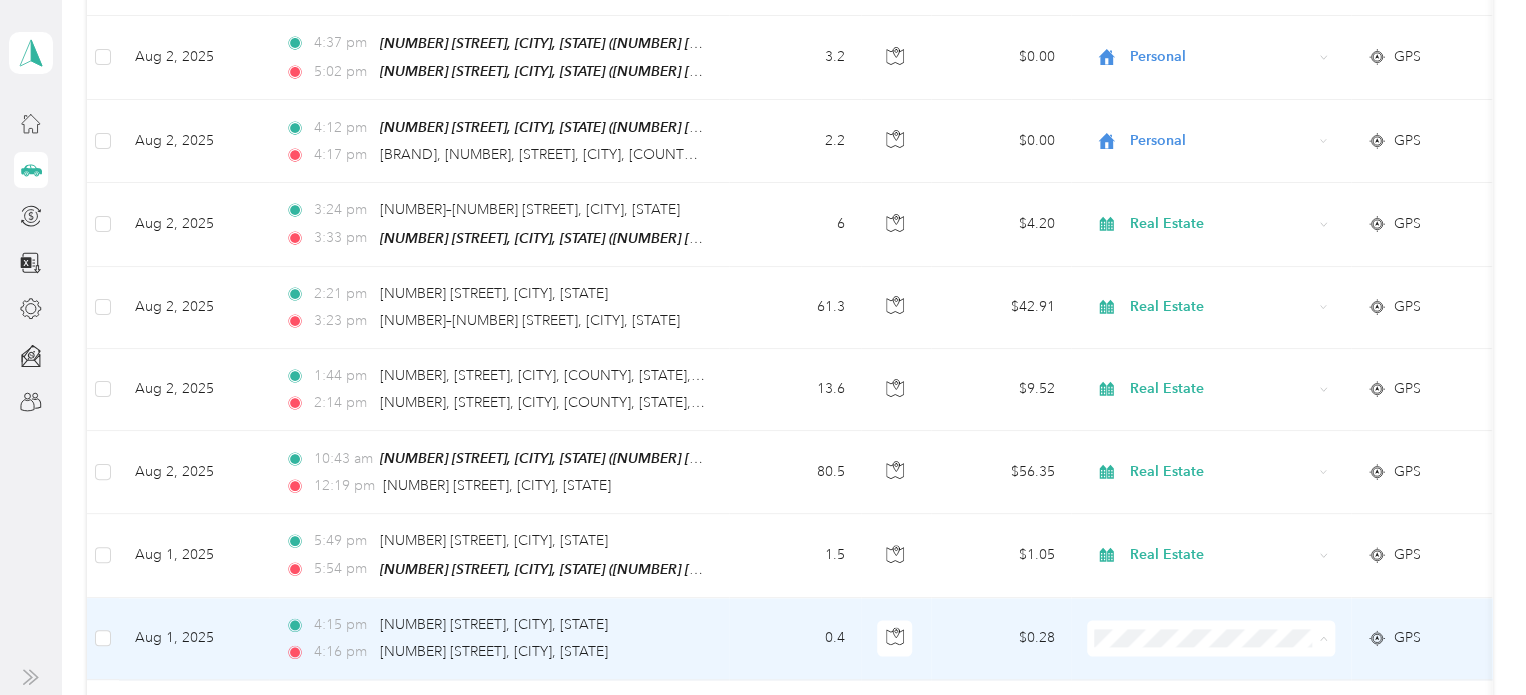 click on "Real Estate" at bounding box center [1228, 546] 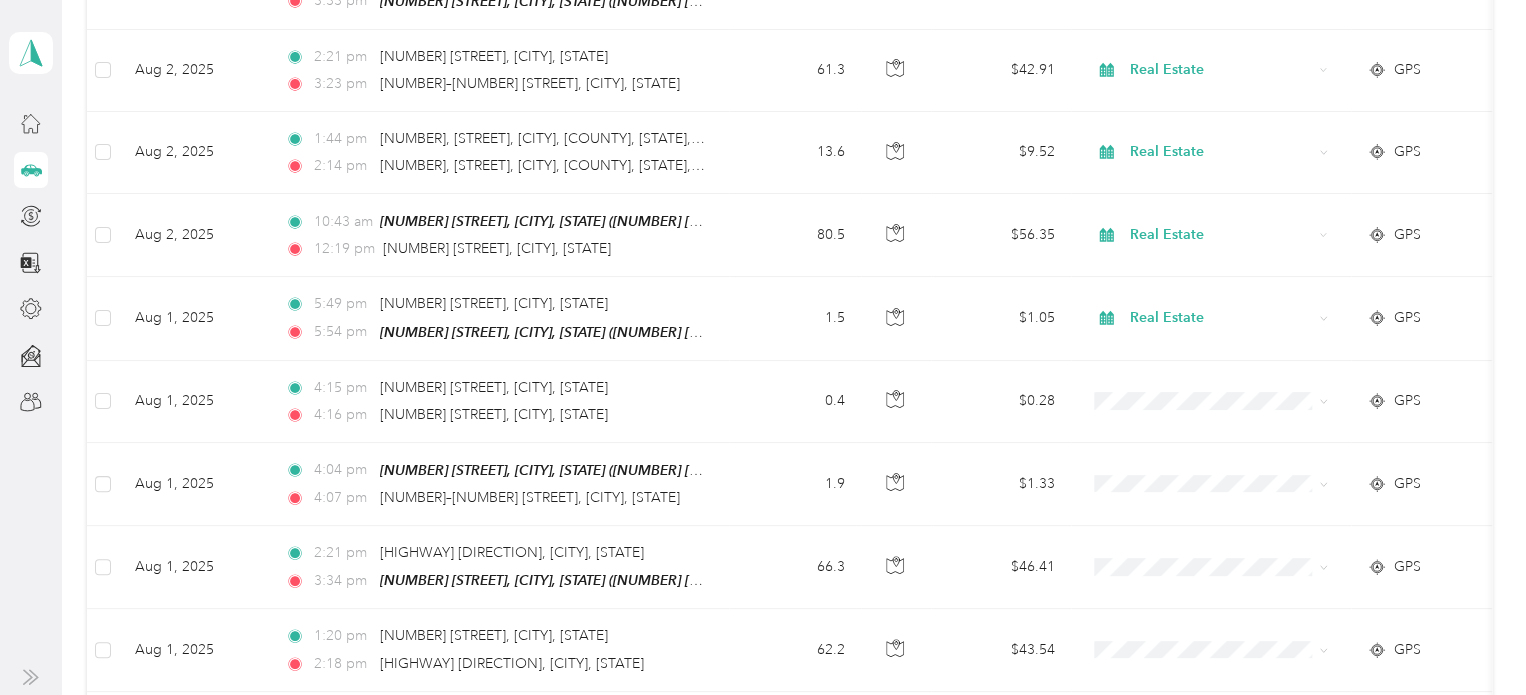scroll, scrollTop: 1480, scrollLeft: 0, axis: vertical 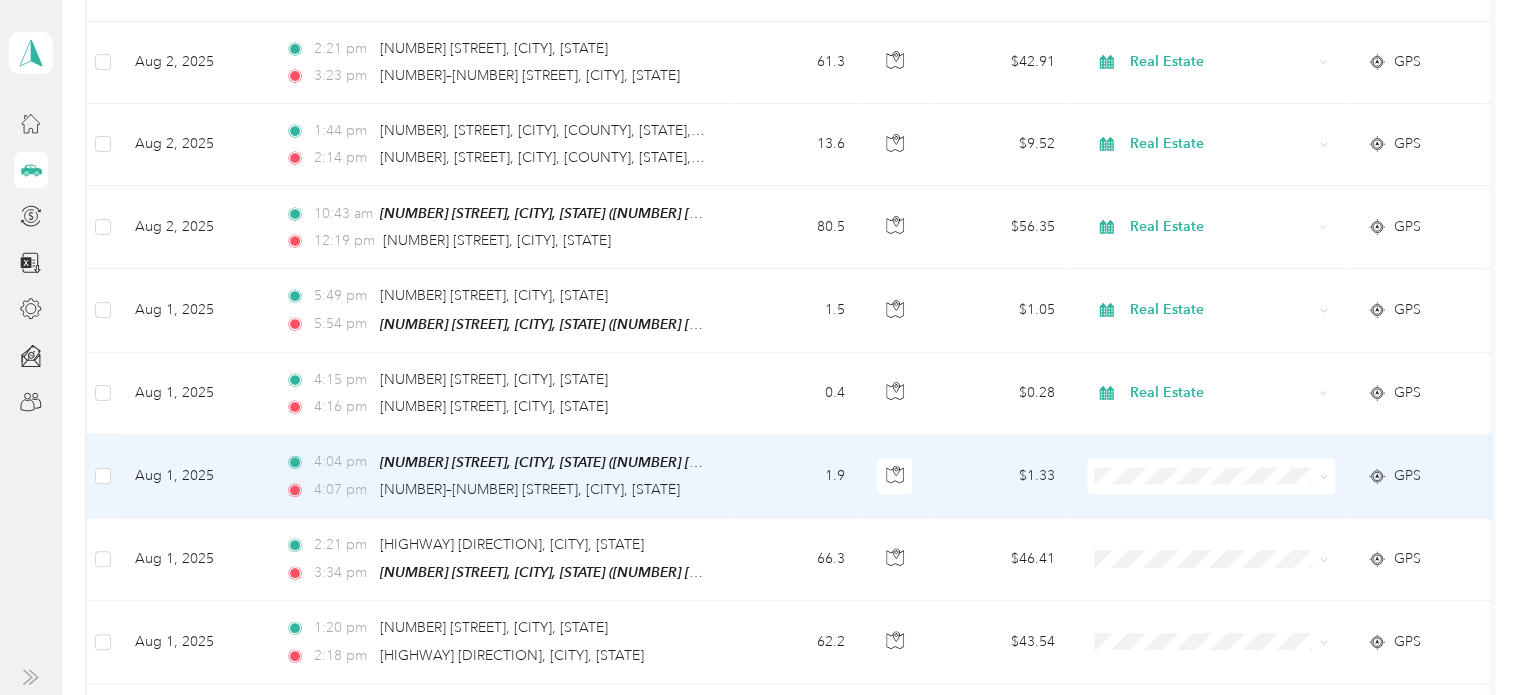 click on "Personal" at bounding box center [1228, 197] 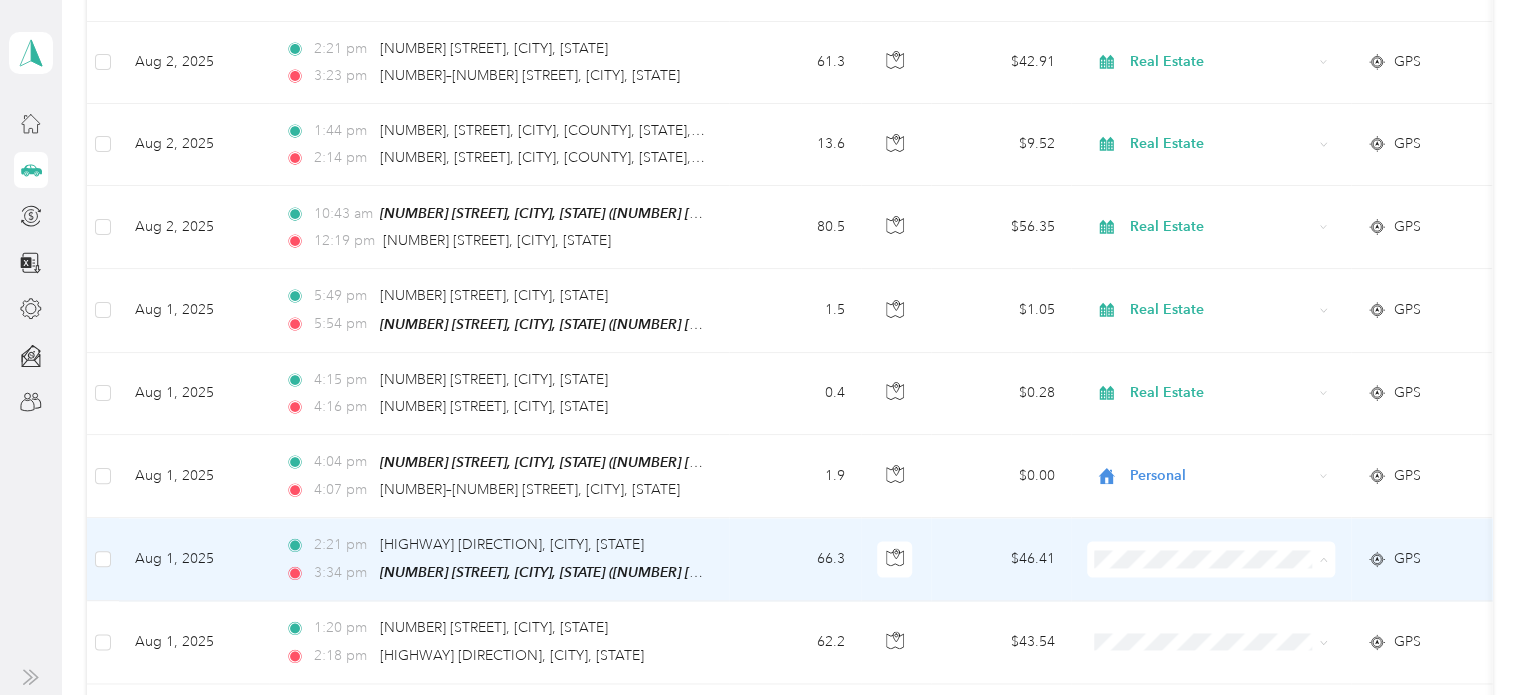 click on "Personal" at bounding box center [1228, 290] 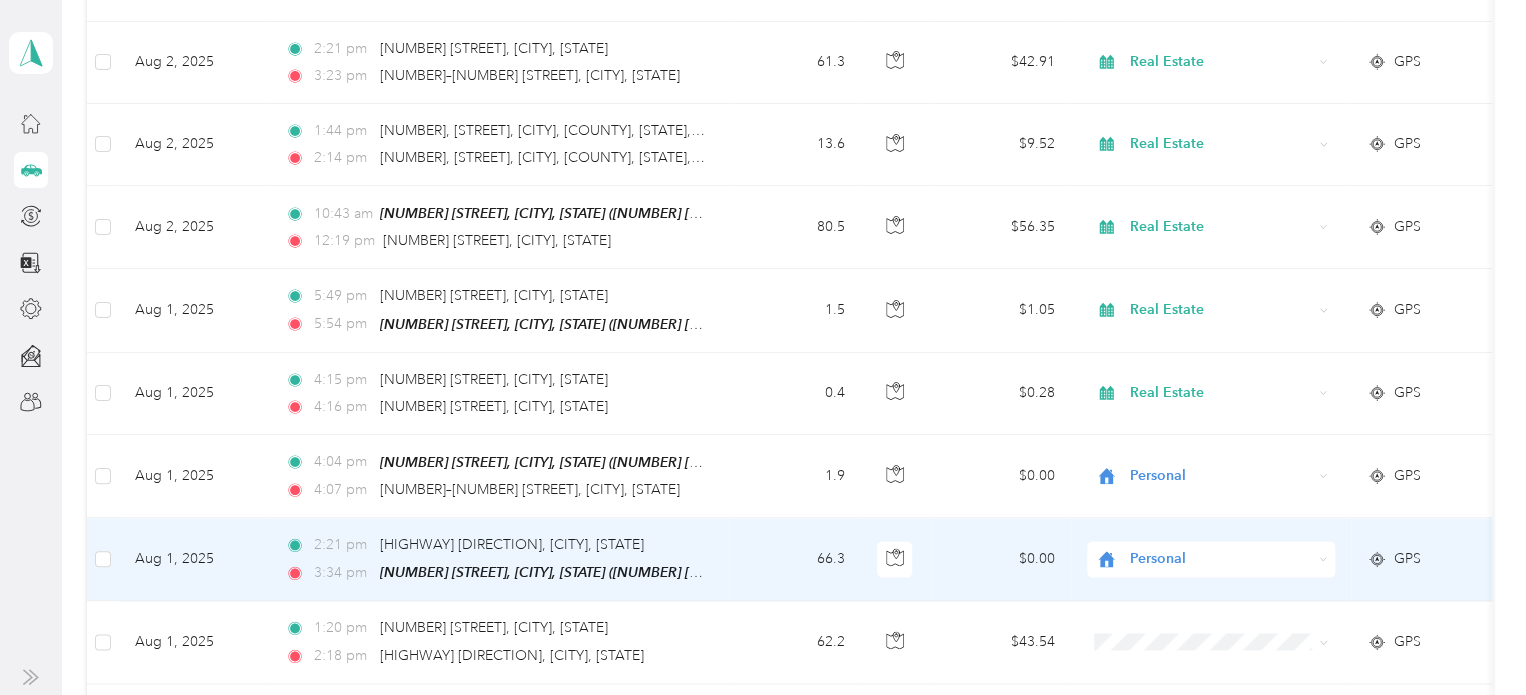 click on "Personal" at bounding box center [1203, 559] 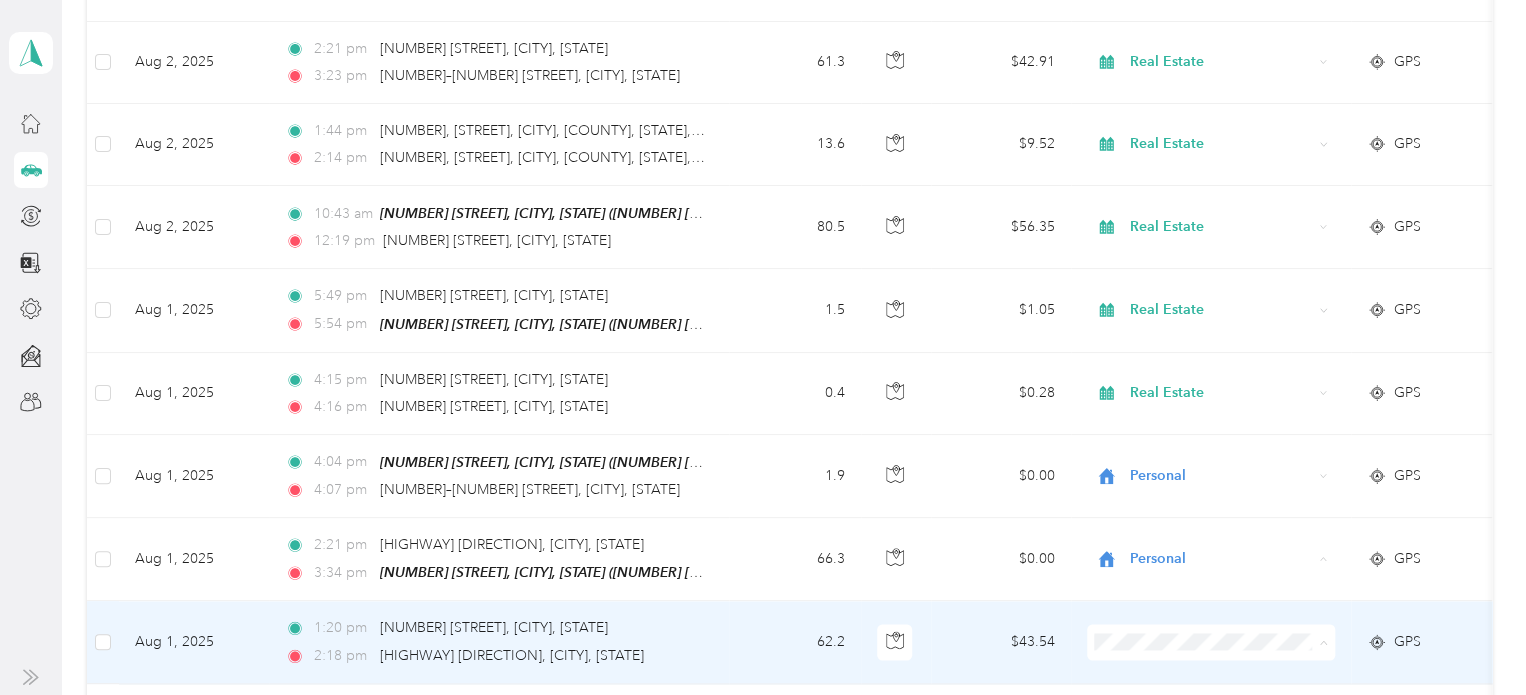 click on "Personal" at bounding box center (1228, 372) 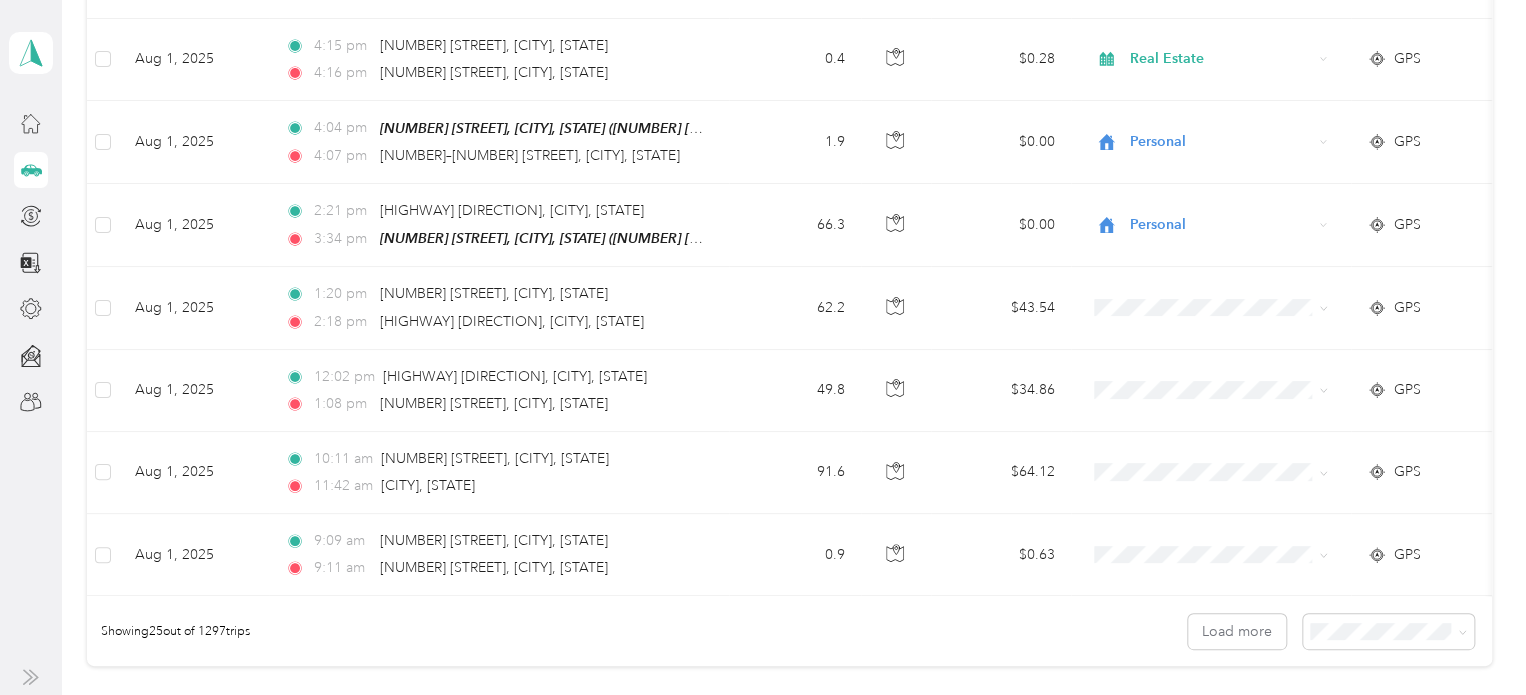 scroll, scrollTop: 1824, scrollLeft: 0, axis: vertical 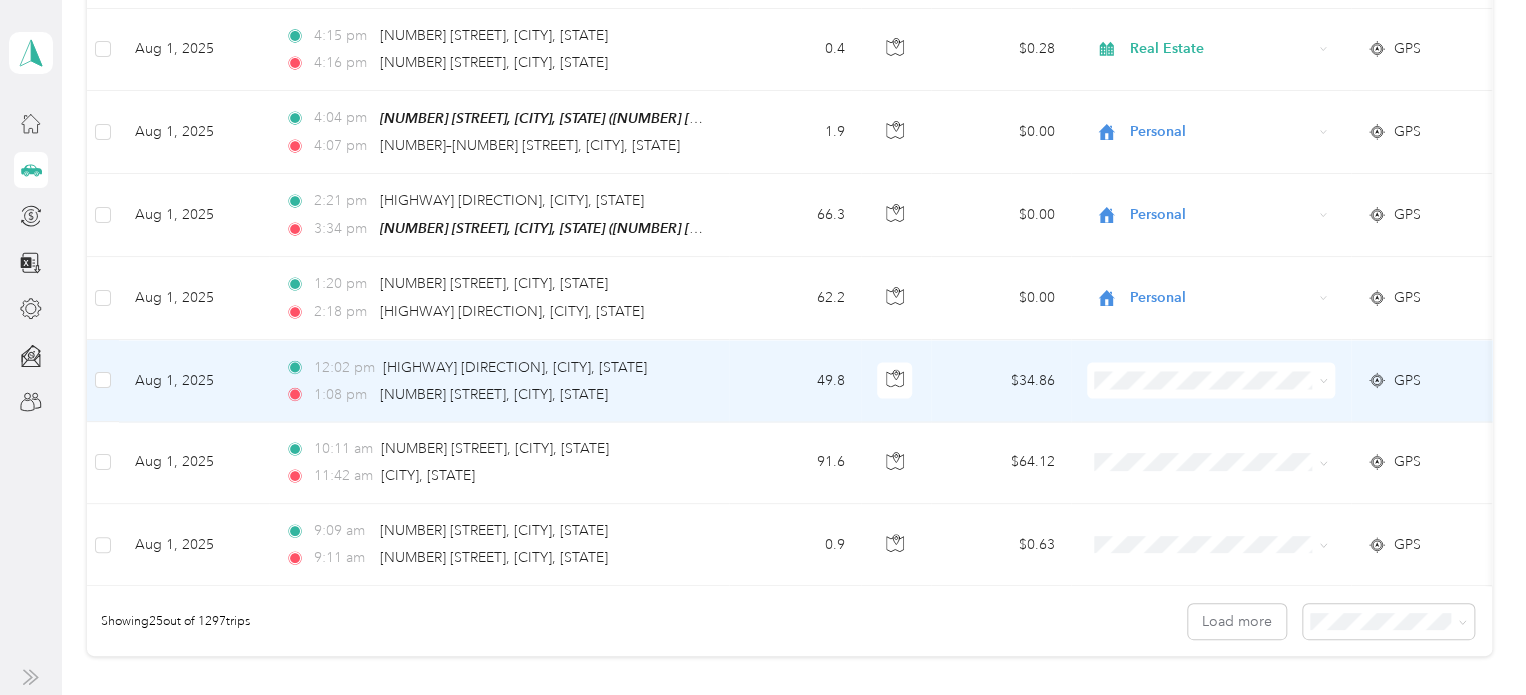click on "Personal" at bounding box center (1228, 422) 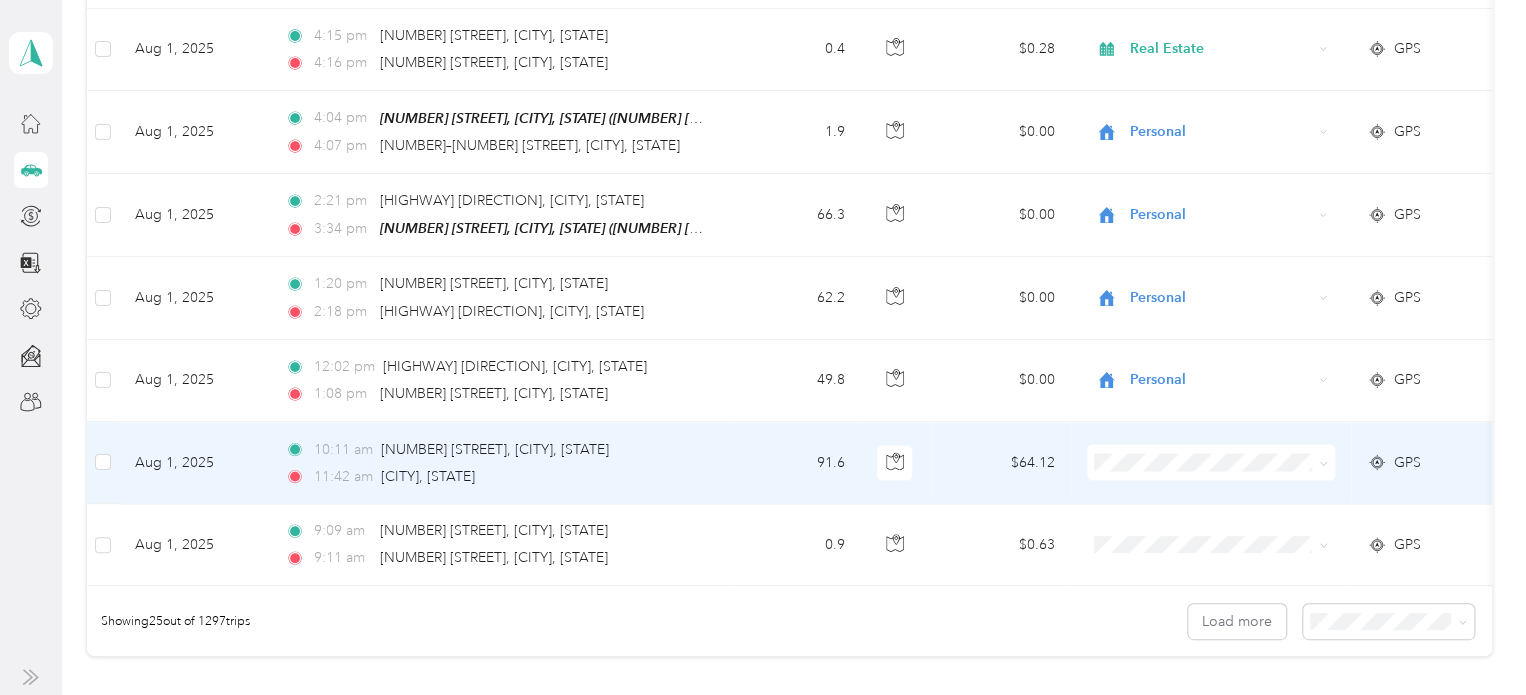 click on "Personal" at bounding box center [1228, 180] 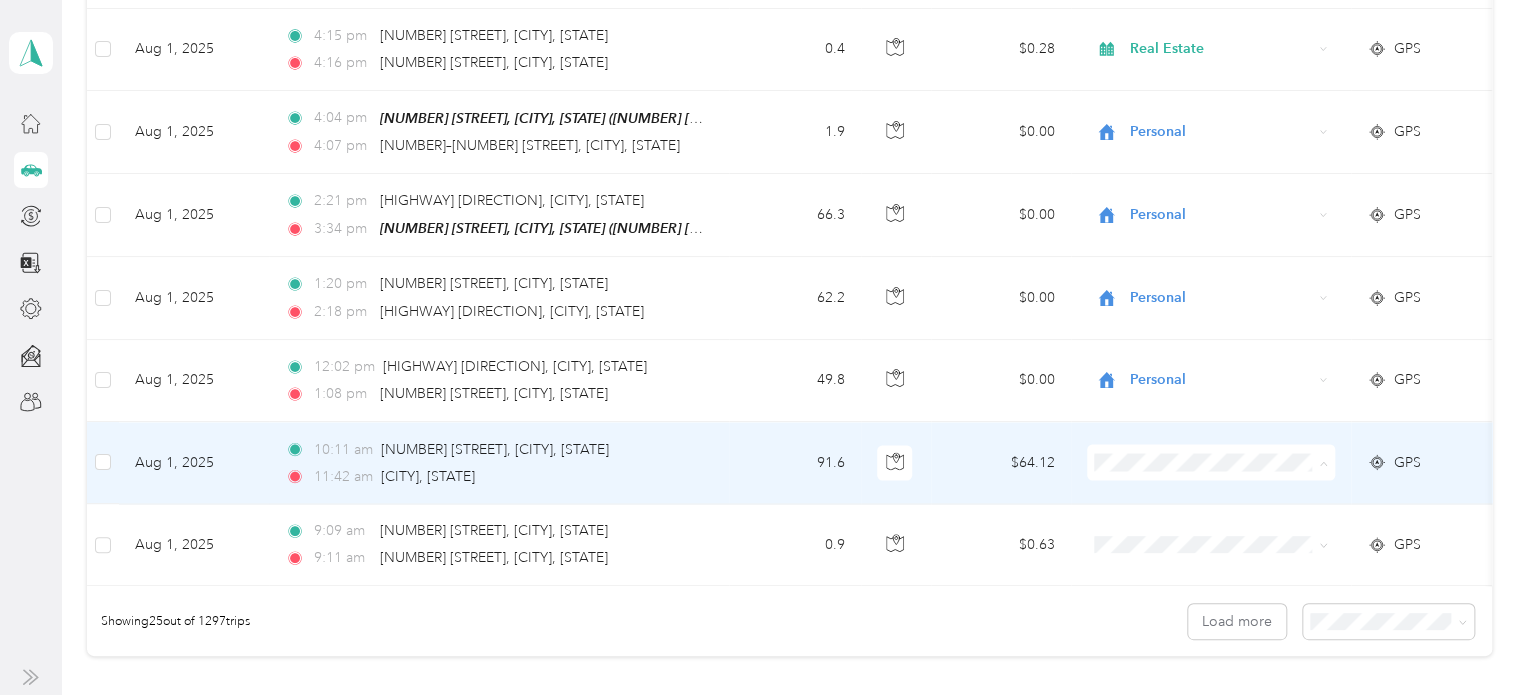 click on "Personal" at bounding box center [1228, 191] 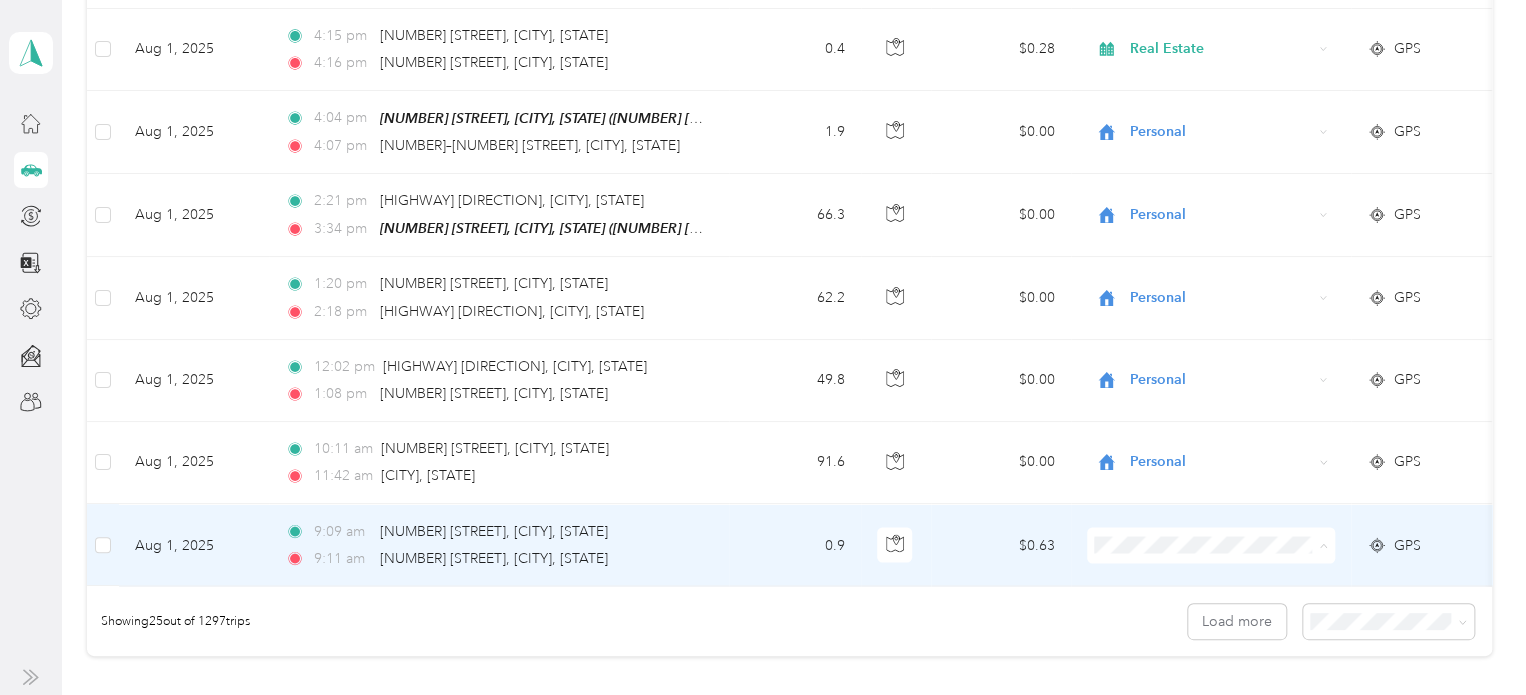 click on "Personal" at bounding box center (1228, 273) 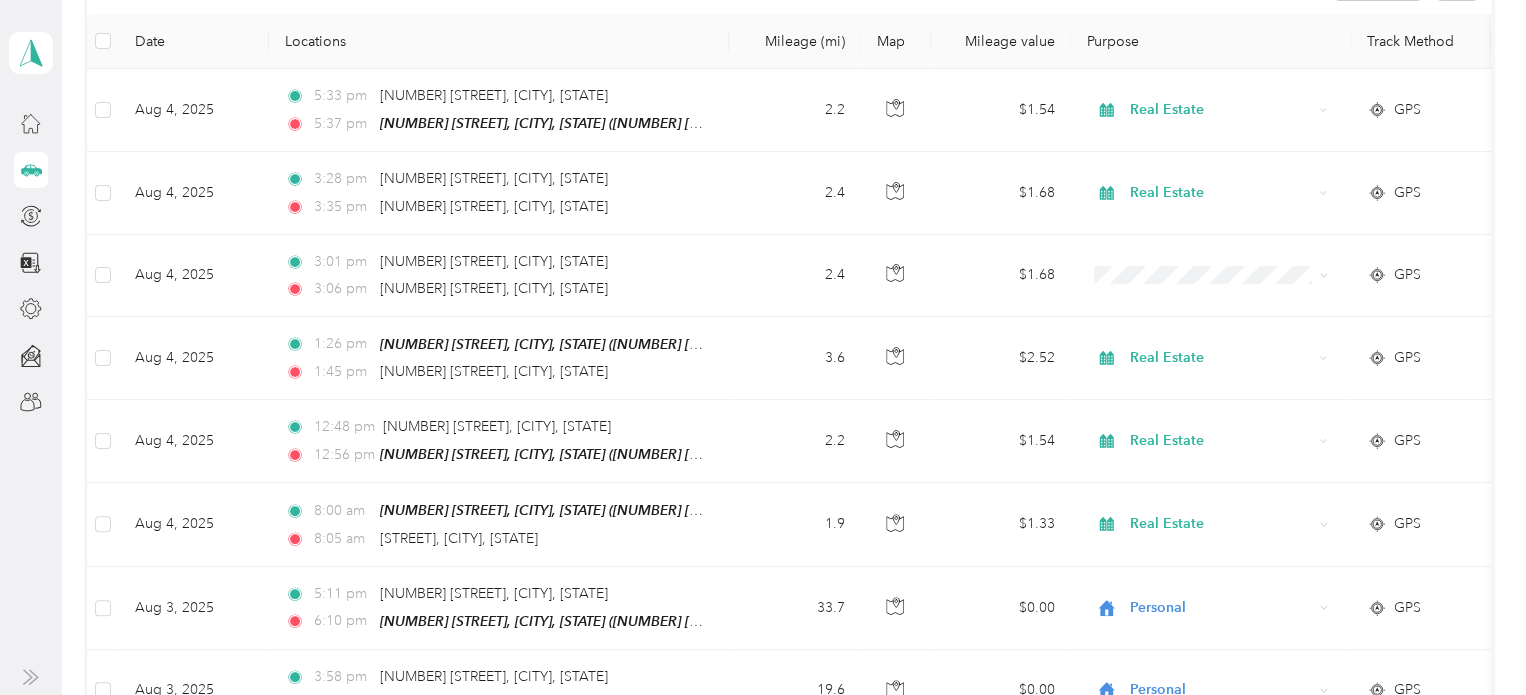 scroll, scrollTop: 219, scrollLeft: 0, axis: vertical 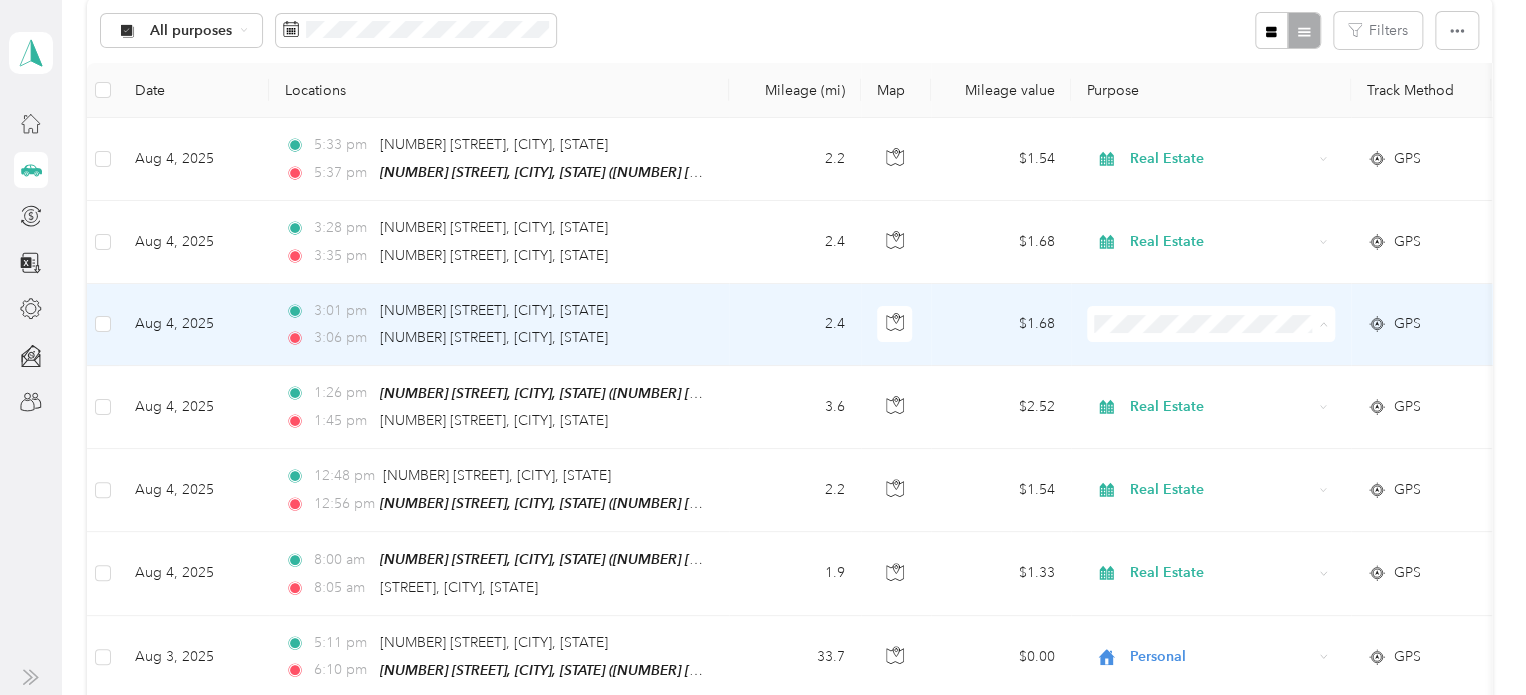 click on "Real Estate" at bounding box center [1228, 569] 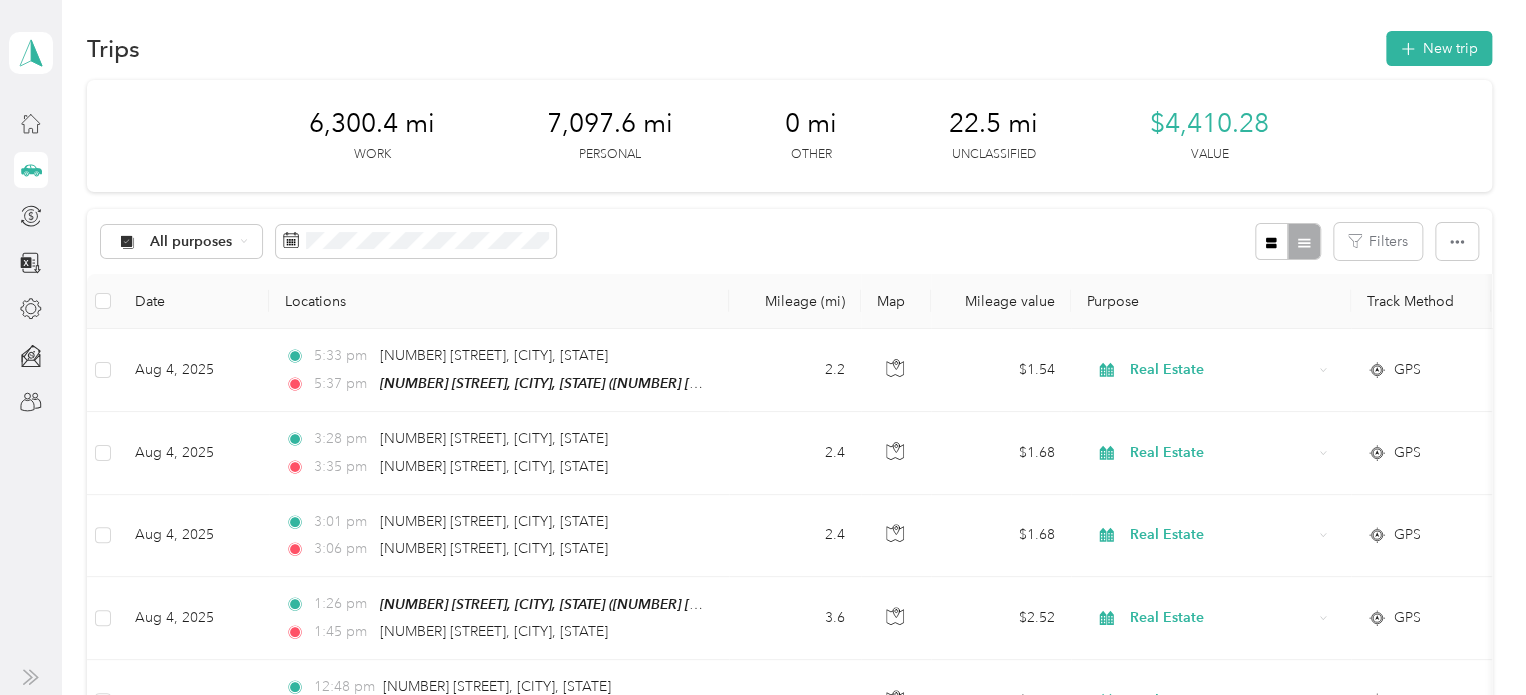 scroll, scrollTop: 0, scrollLeft: 0, axis: both 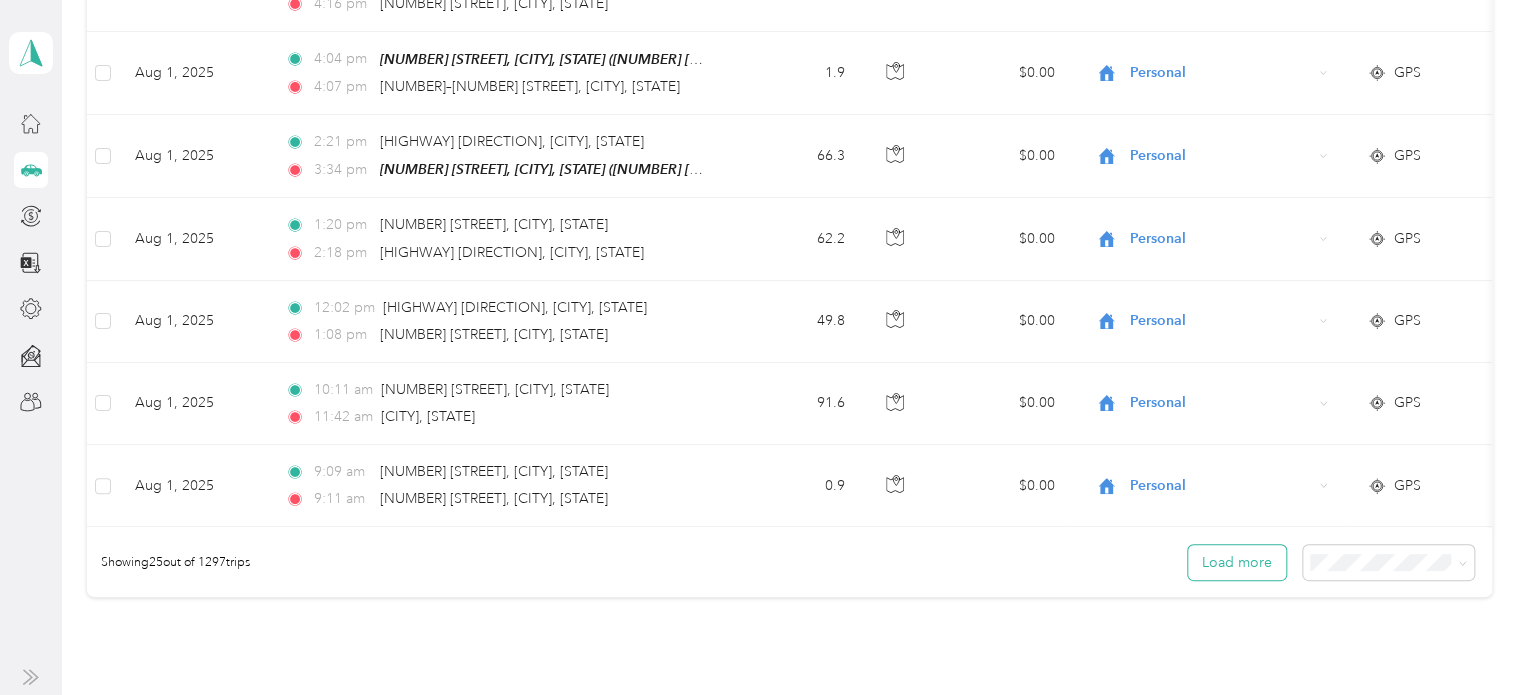 click on "Load more" at bounding box center (1237, 562) 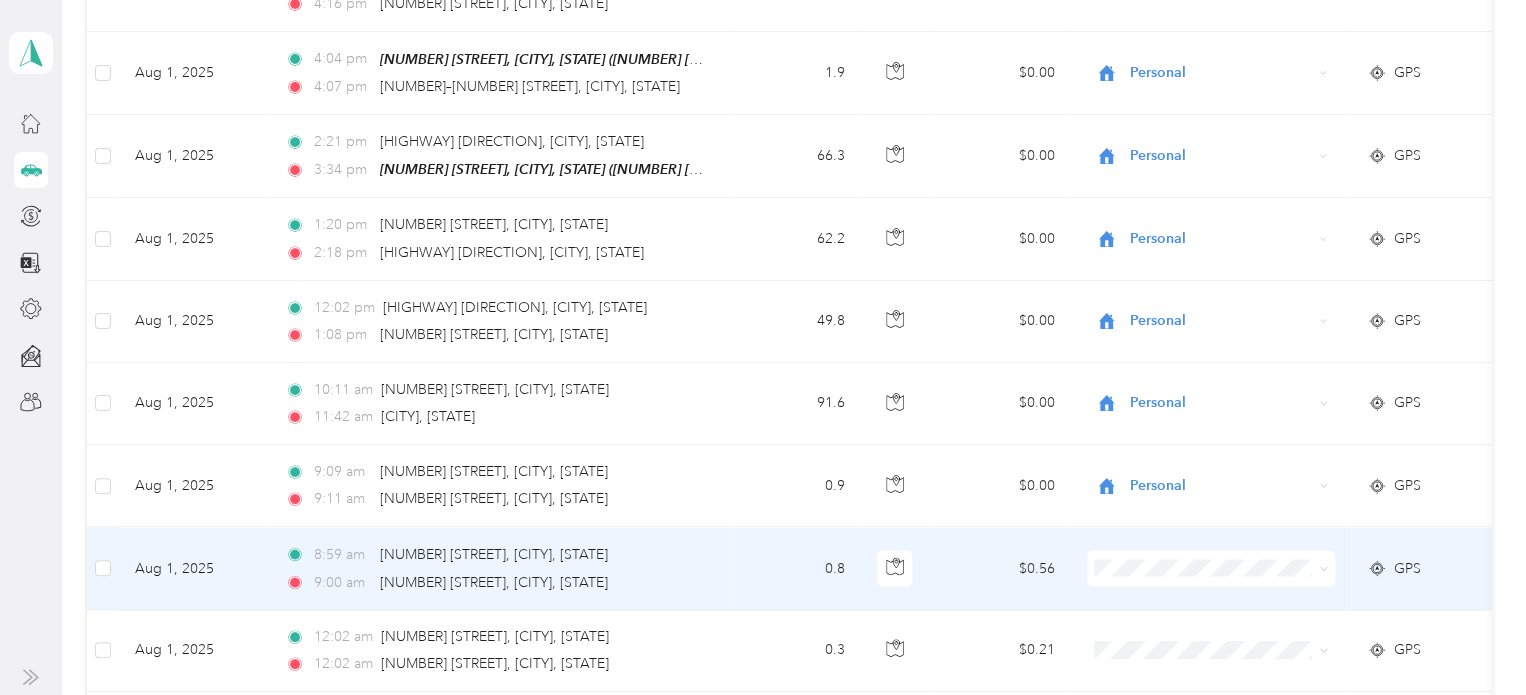 click at bounding box center [1211, 568] 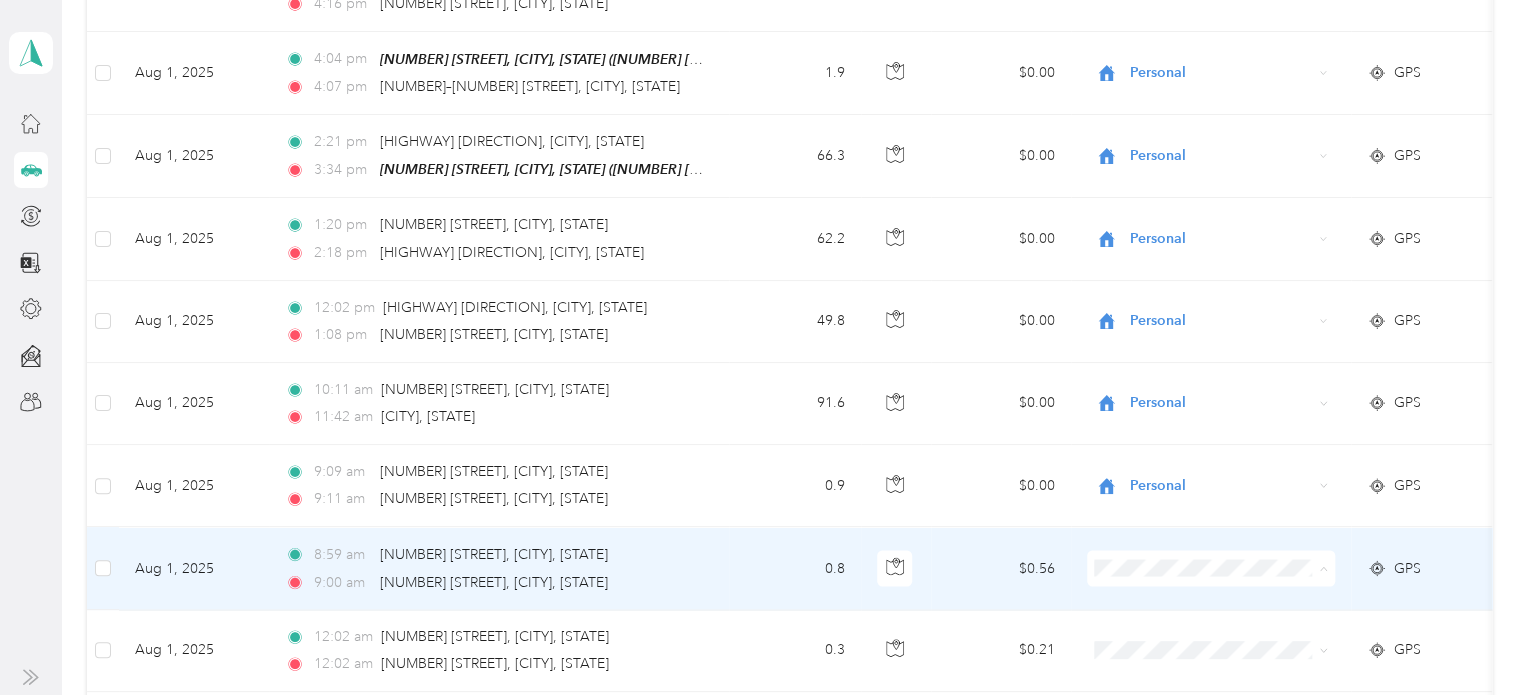 click on "Personal" at bounding box center [1228, 297] 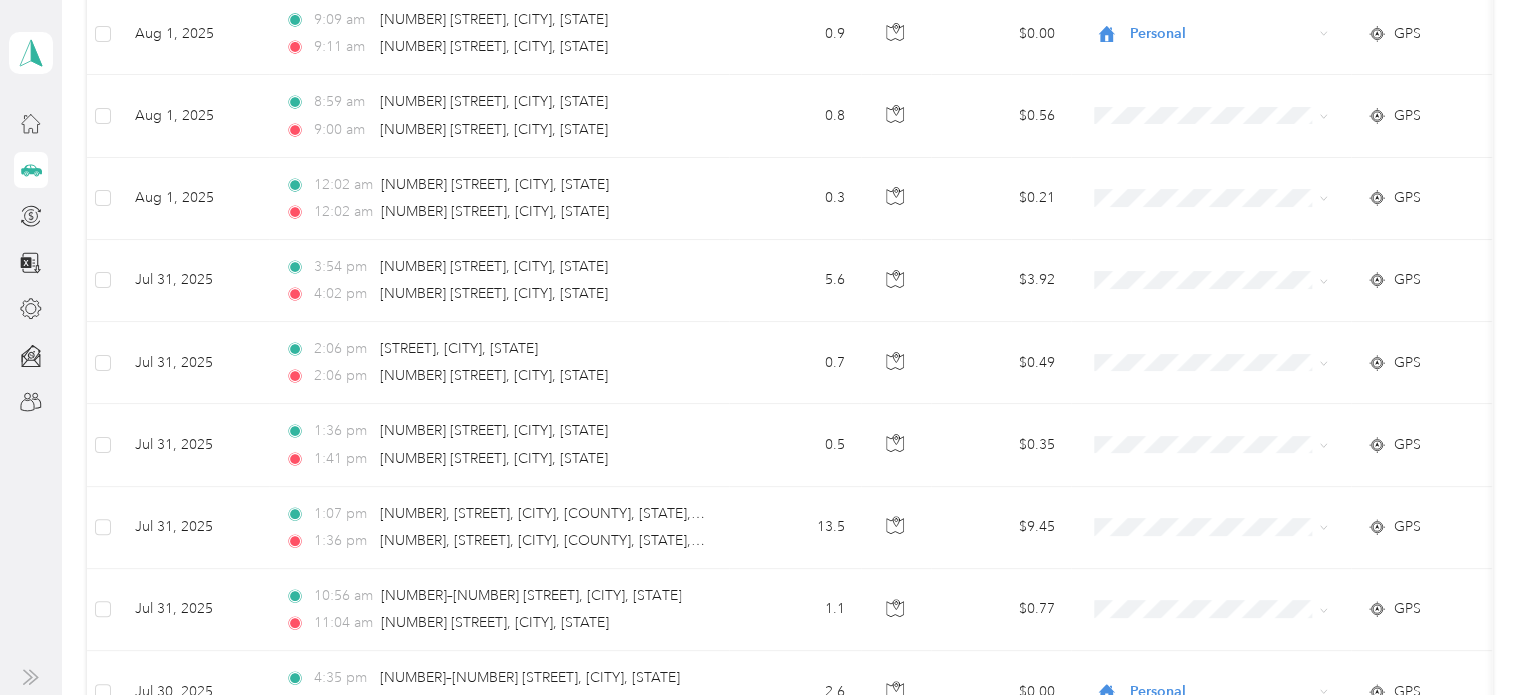 scroll, scrollTop: 2347, scrollLeft: 0, axis: vertical 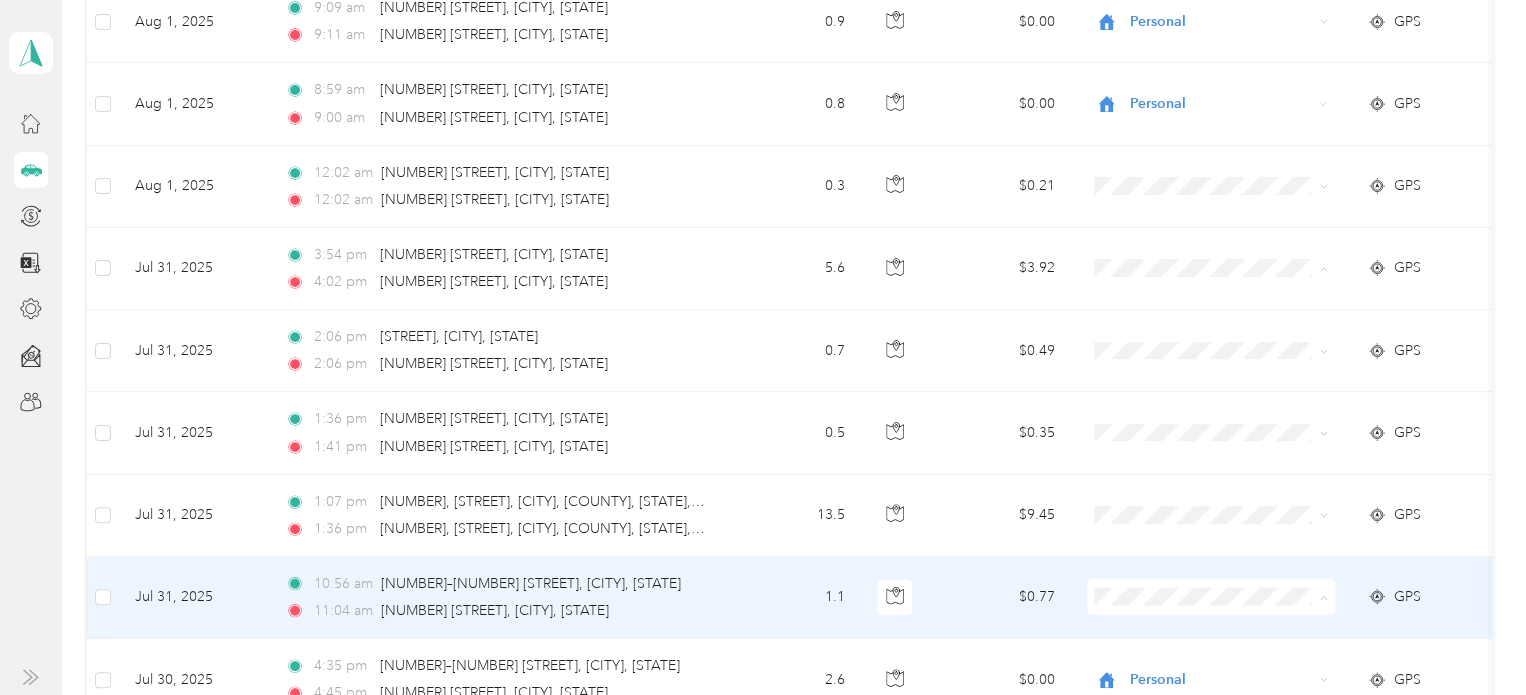 click on "Personal" at bounding box center [1228, 325] 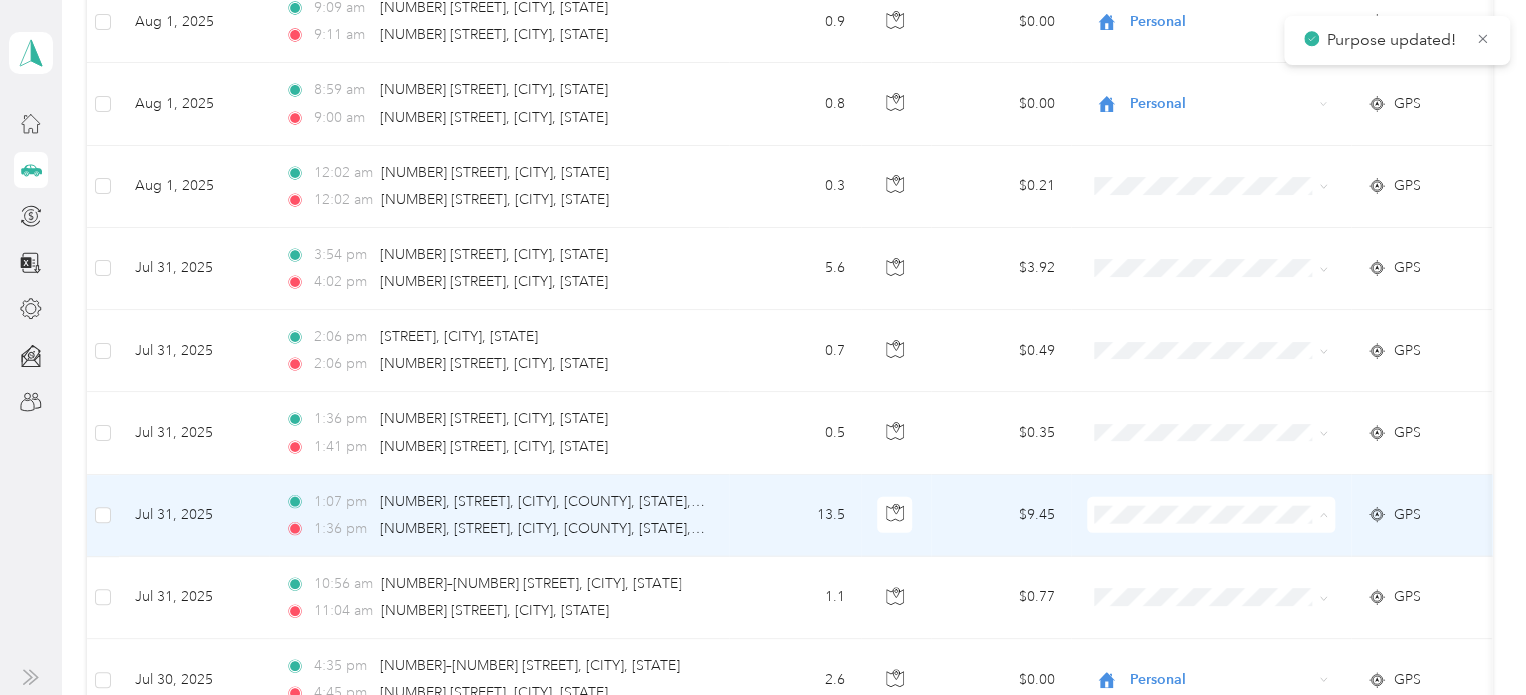 click on "Personal" at bounding box center (1228, 243) 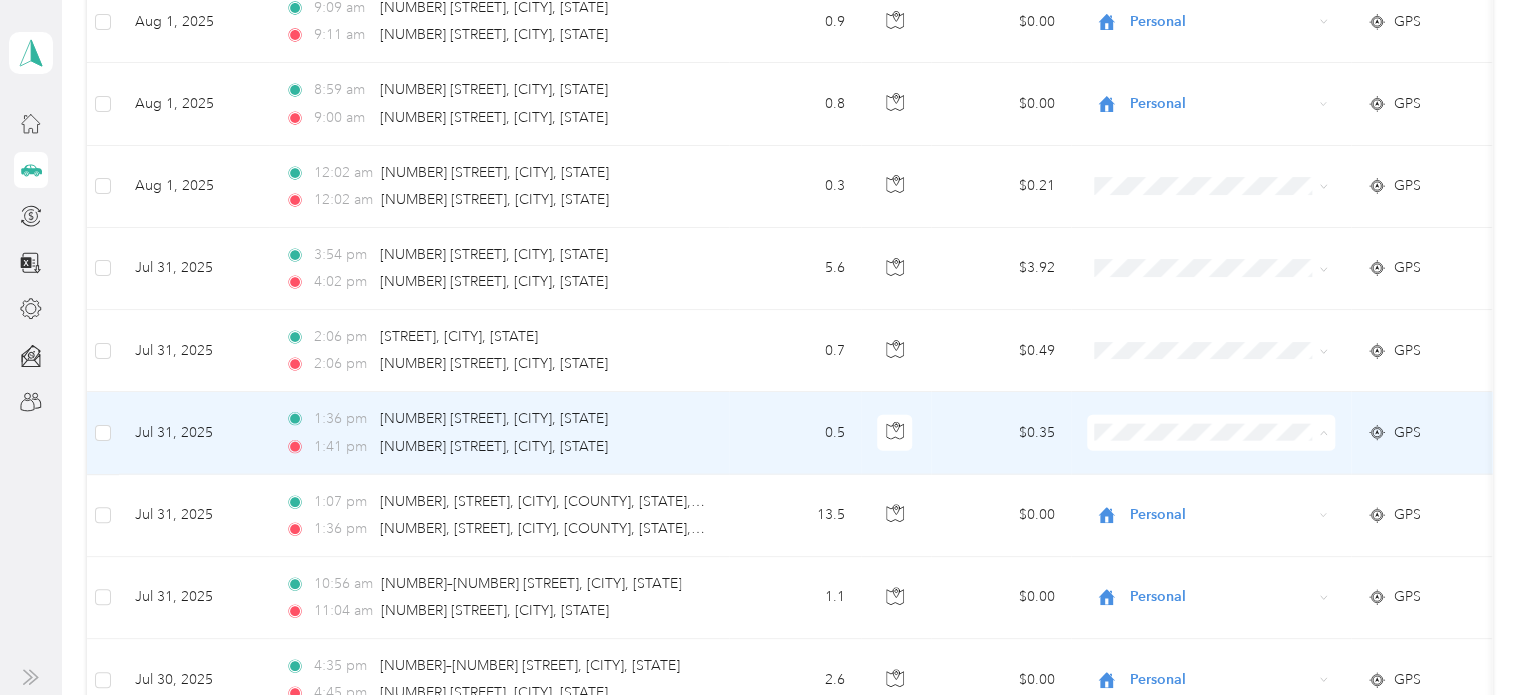 click on "Personal" at bounding box center (1228, 161) 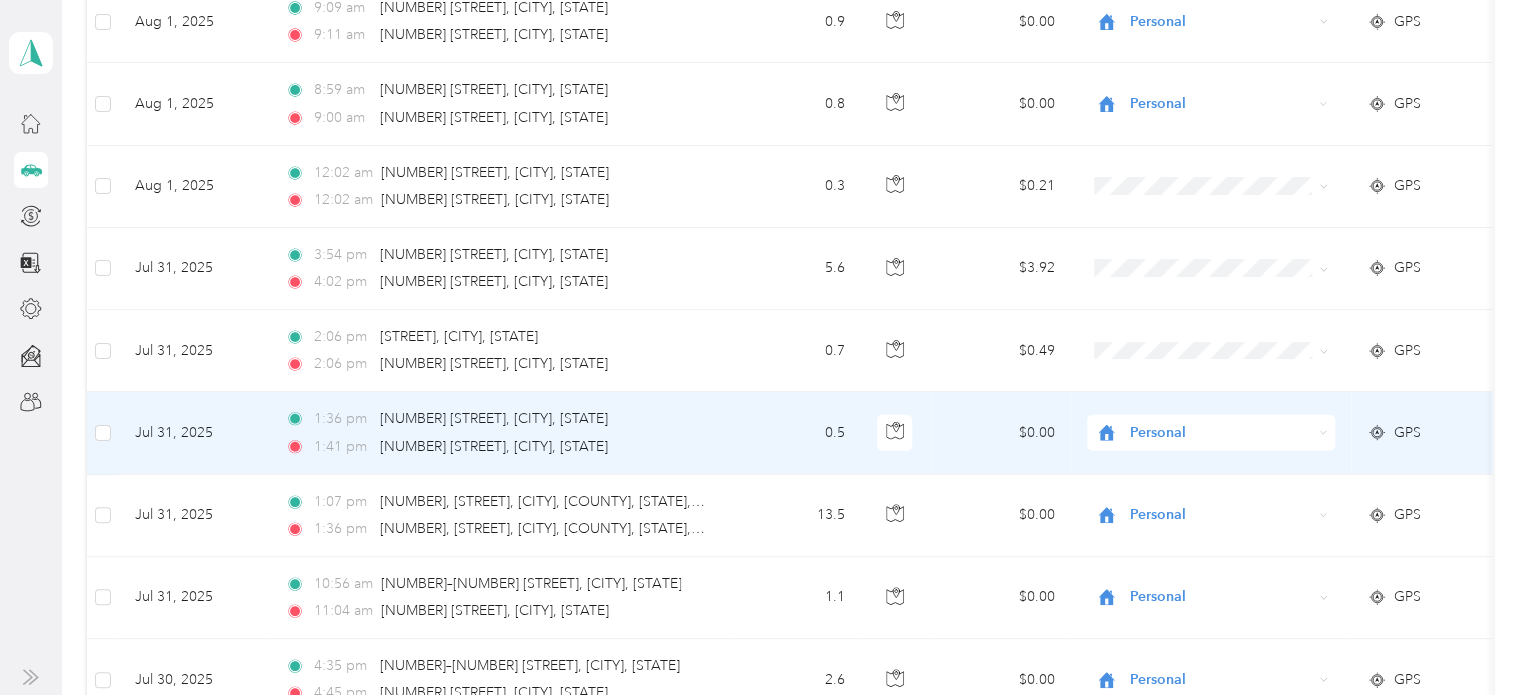 click on "Personal" at bounding box center (1211, 152) 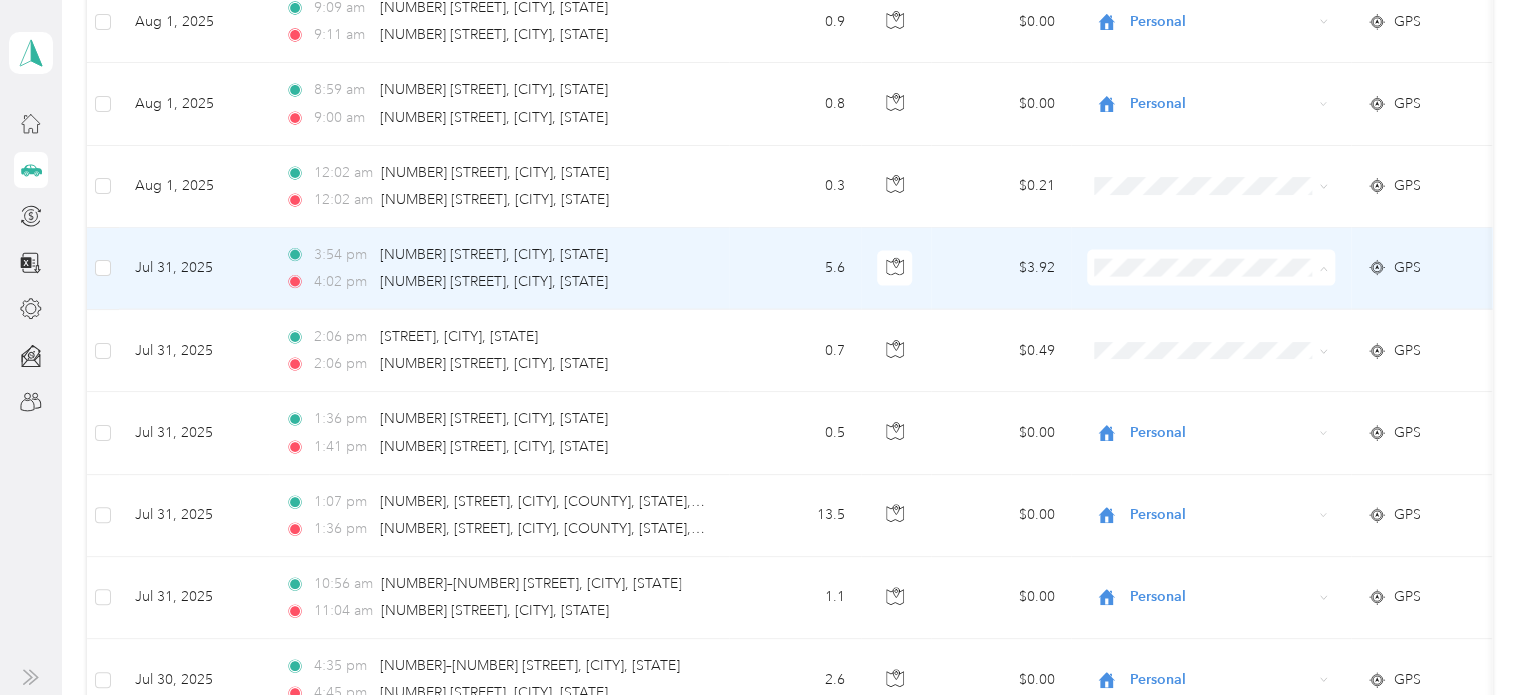 click on "Personal" at bounding box center [1228, 317] 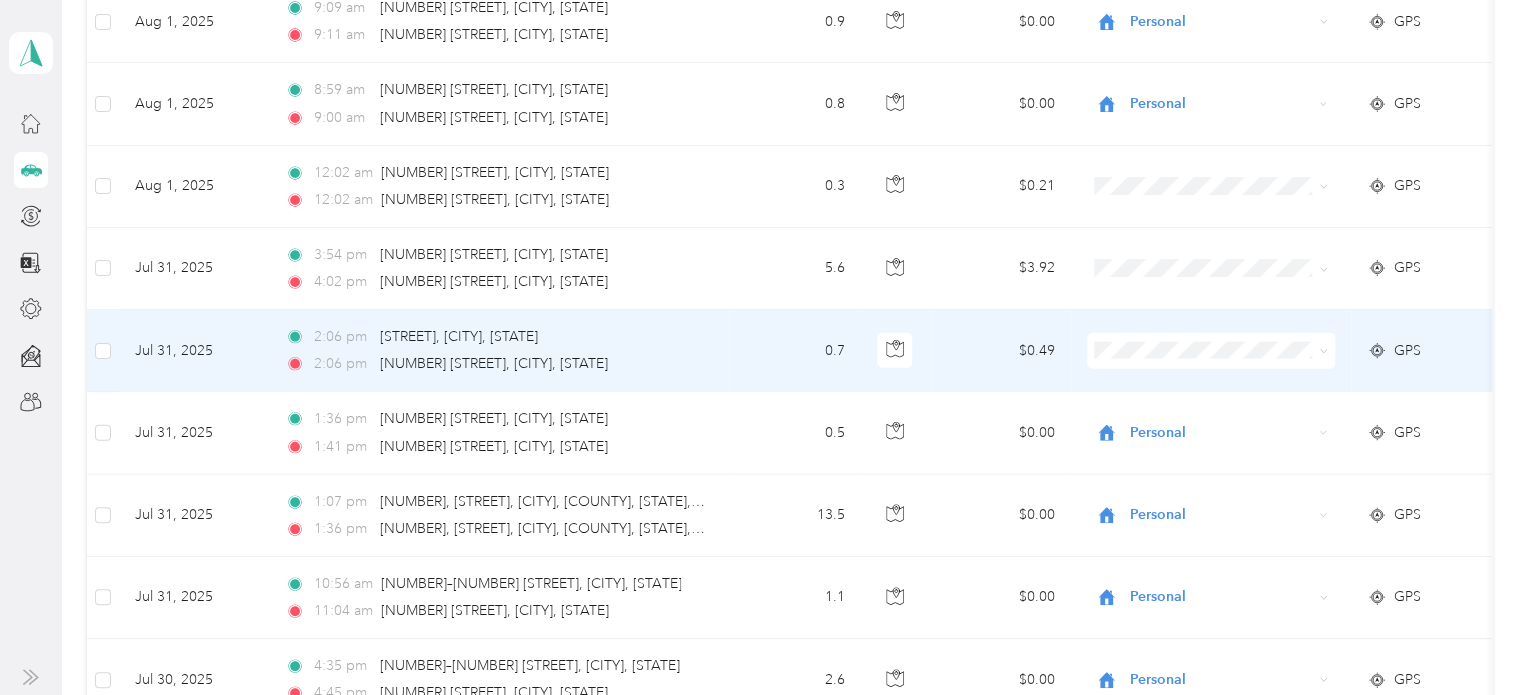 click on "Personal" at bounding box center (1211, 395) 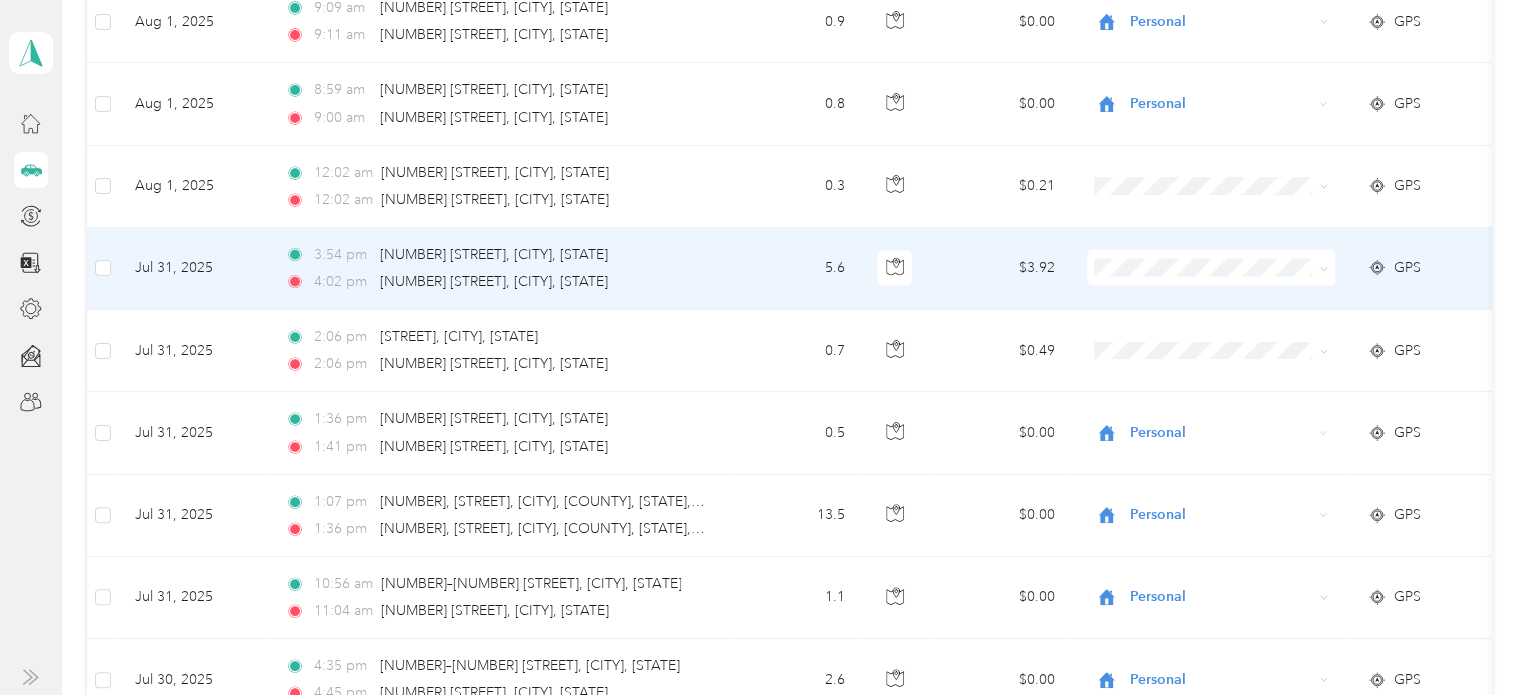 click on "Personal" at bounding box center (1228, 306) 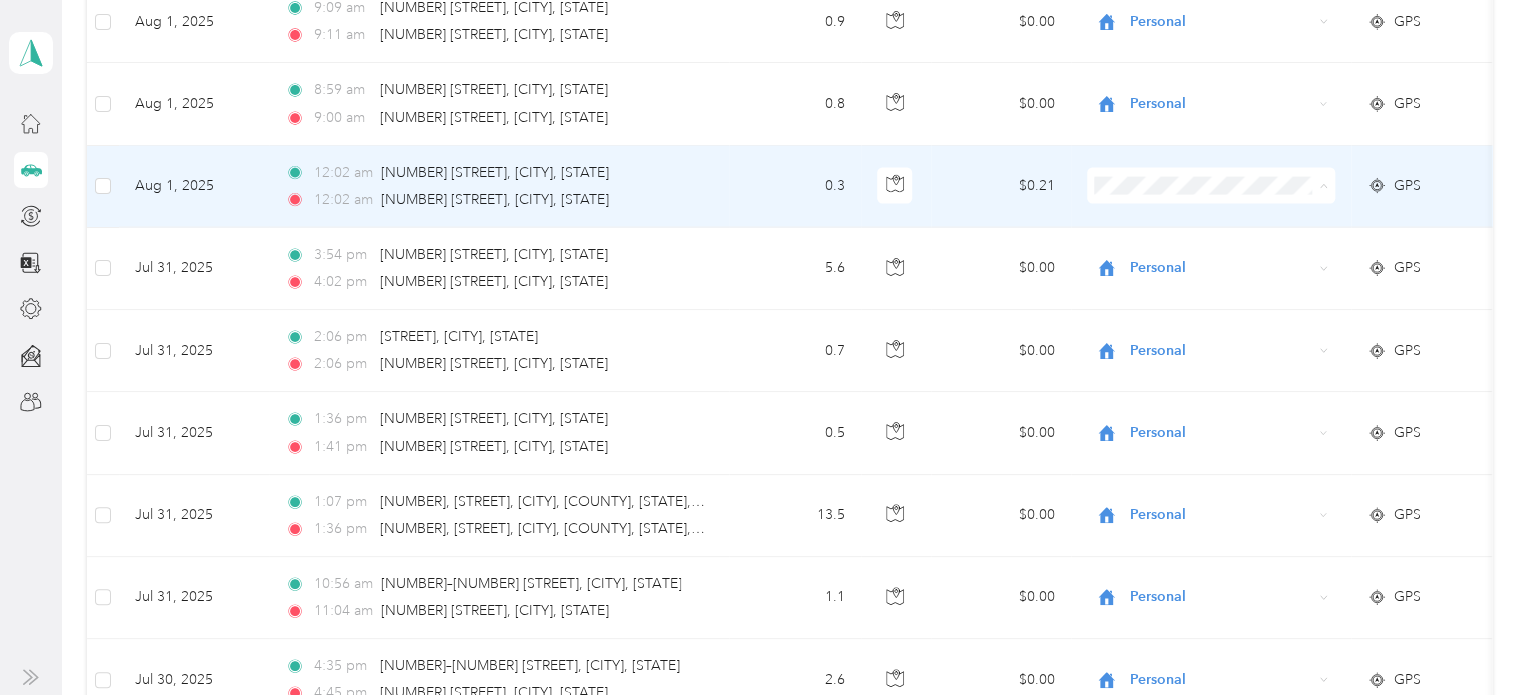 click on "Personal" at bounding box center (1228, 235) 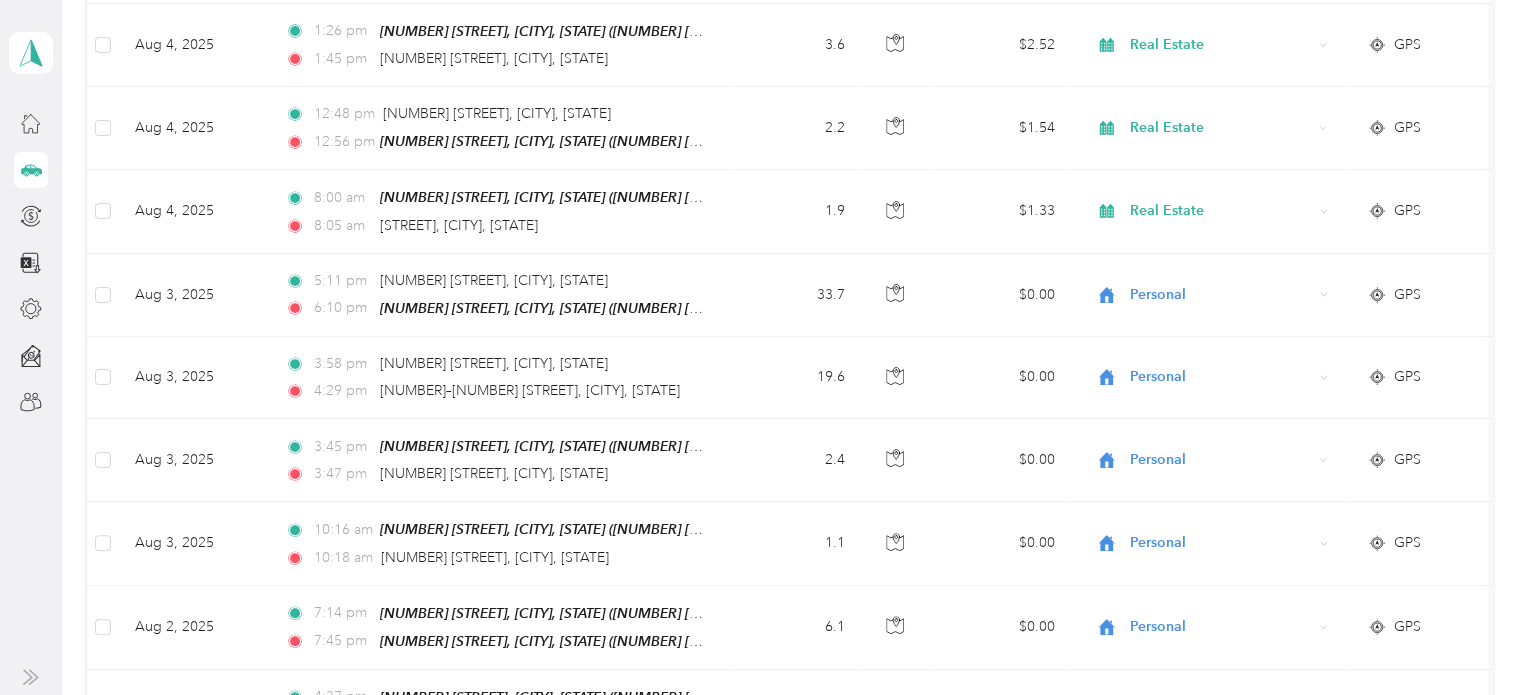 scroll, scrollTop: 0, scrollLeft: 0, axis: both 